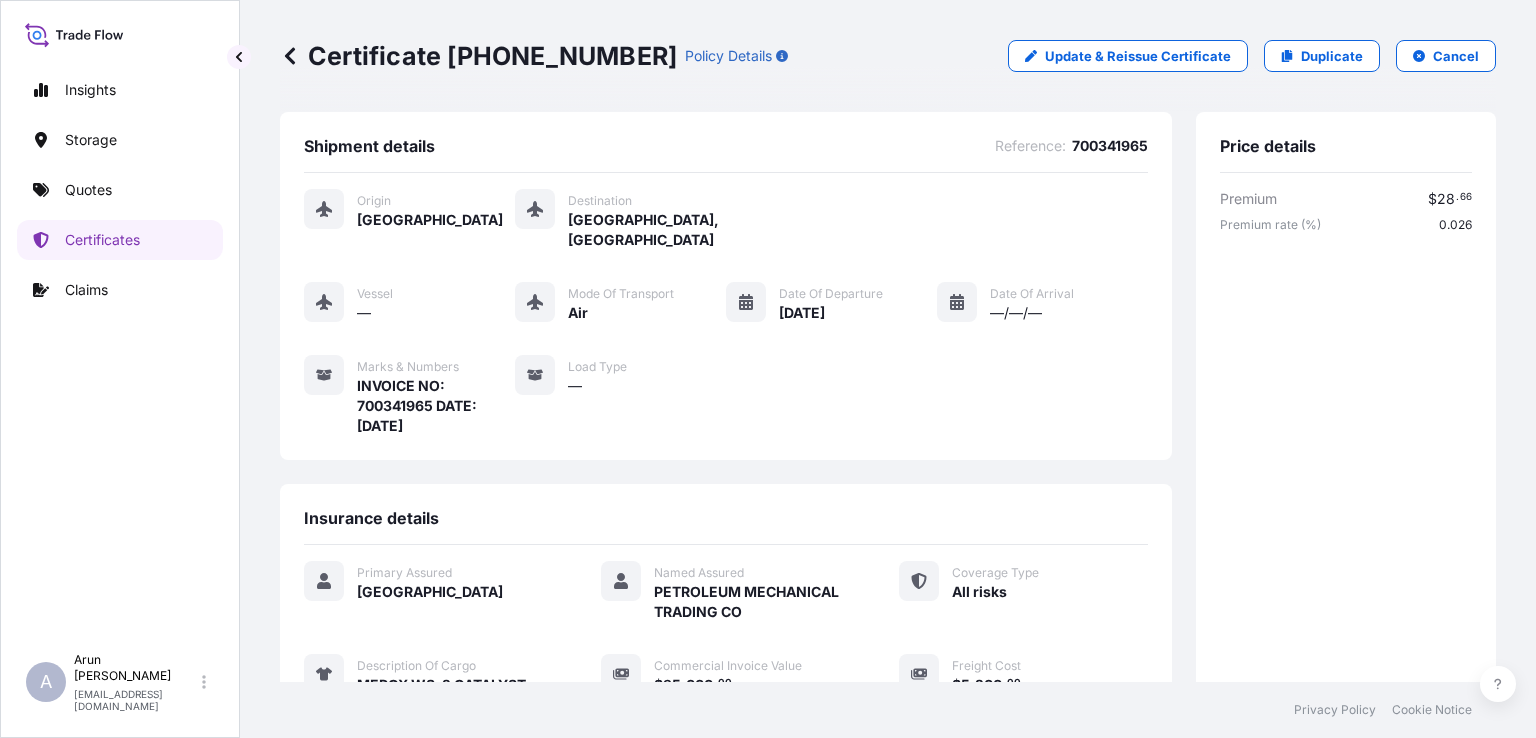 scroll, scrollTop: 0, scrollLeft: 0, axis: both 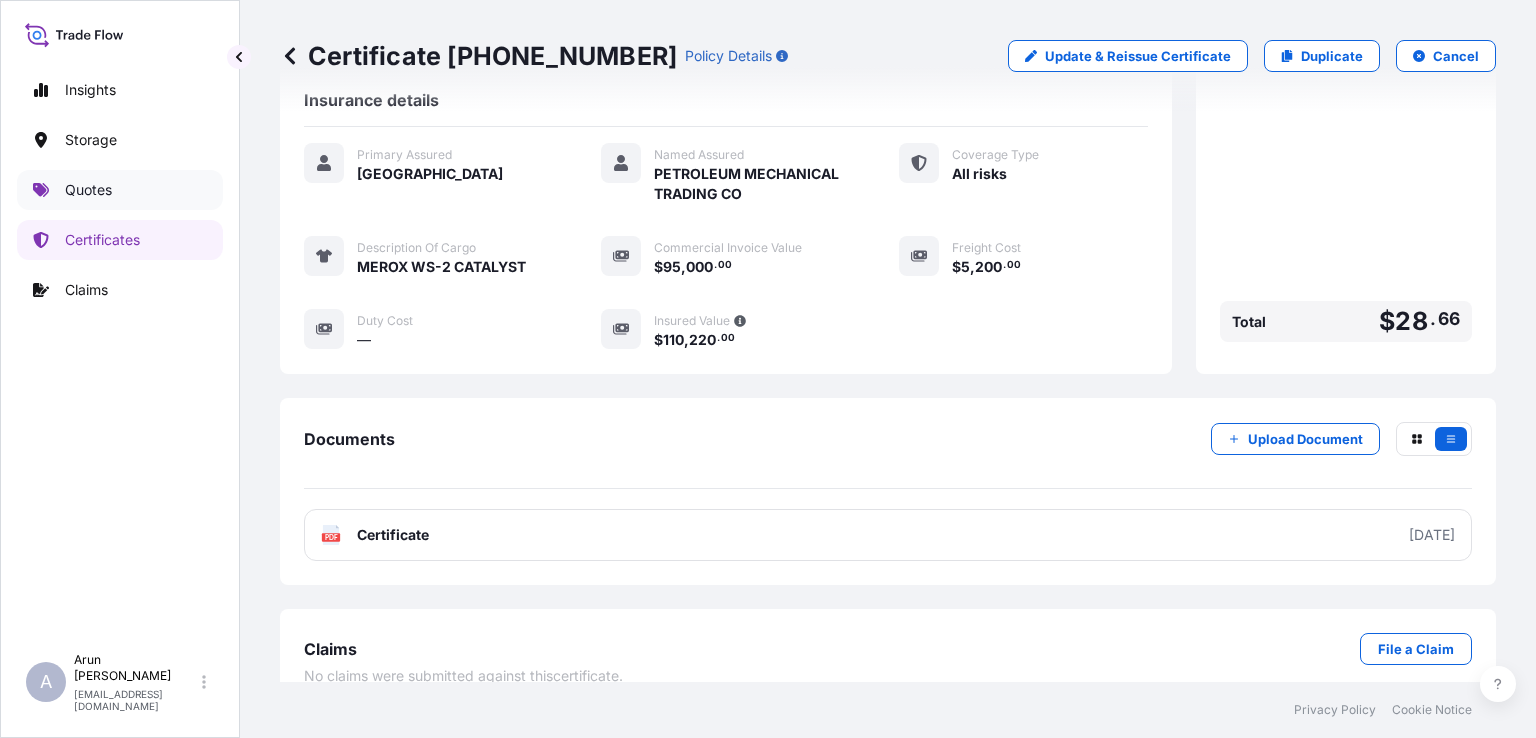 click on "Quotes" at bounding box center [120, 190] 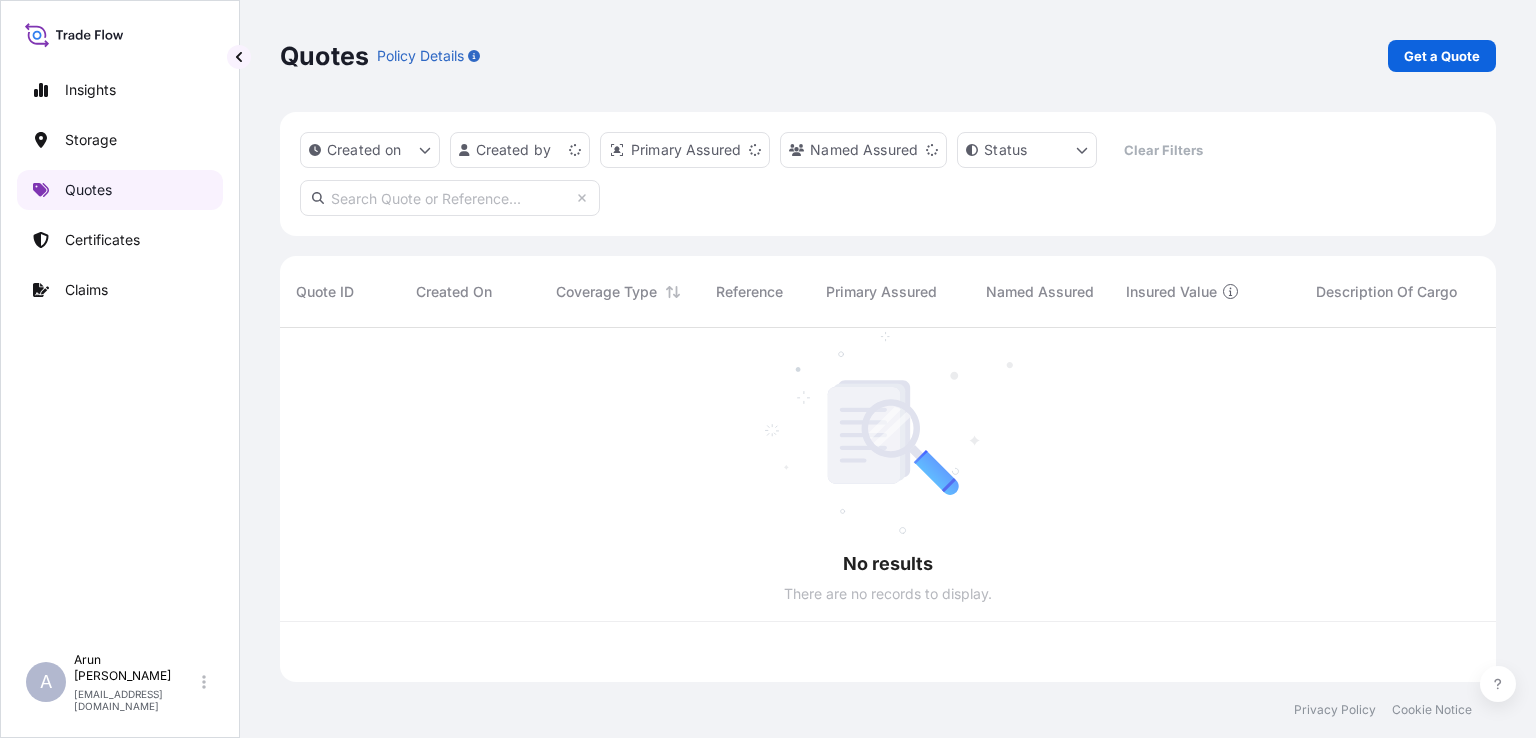 scroll, scrollTop: 0, scrollLeft: 0, axis: both 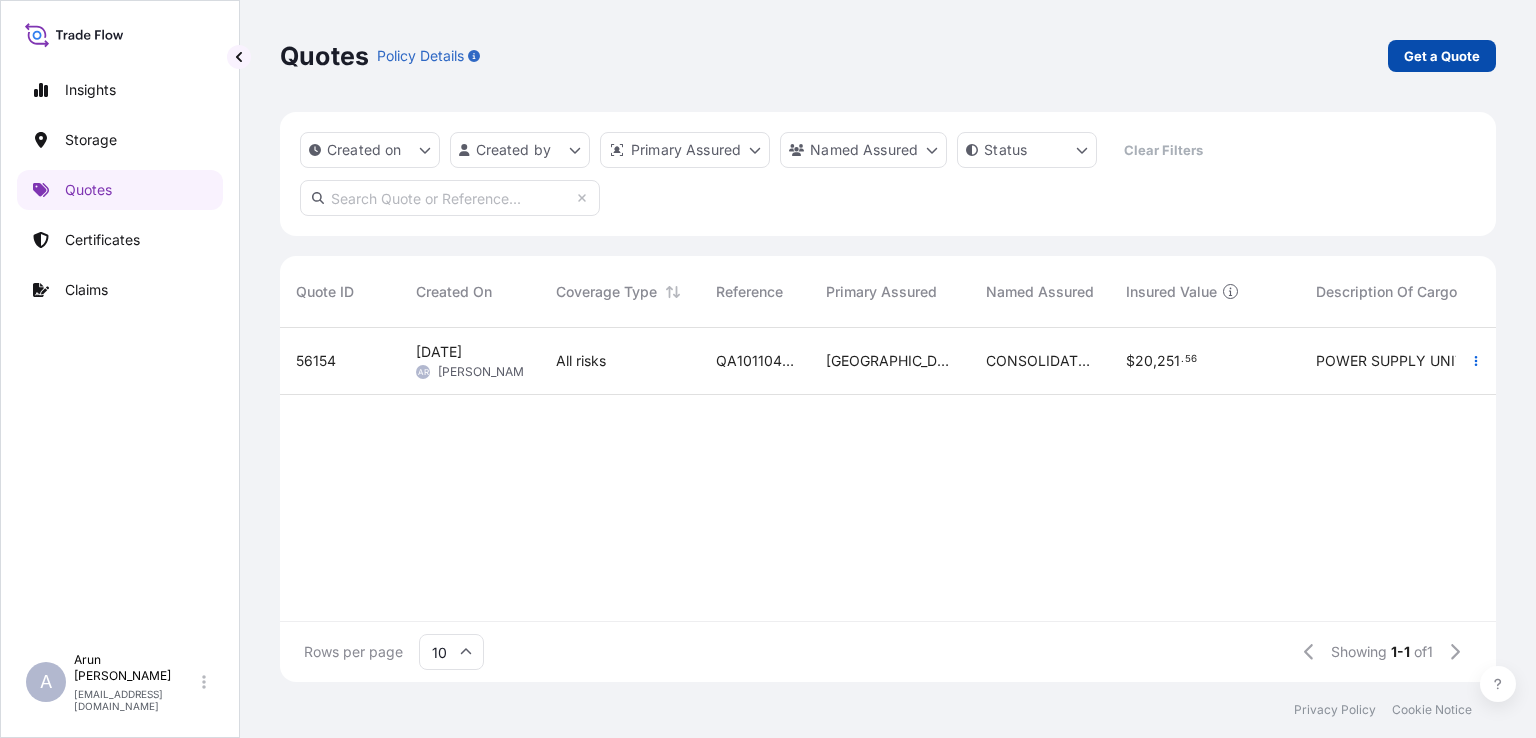 click on "Get a Quote" at bounding box center [1442, 56] 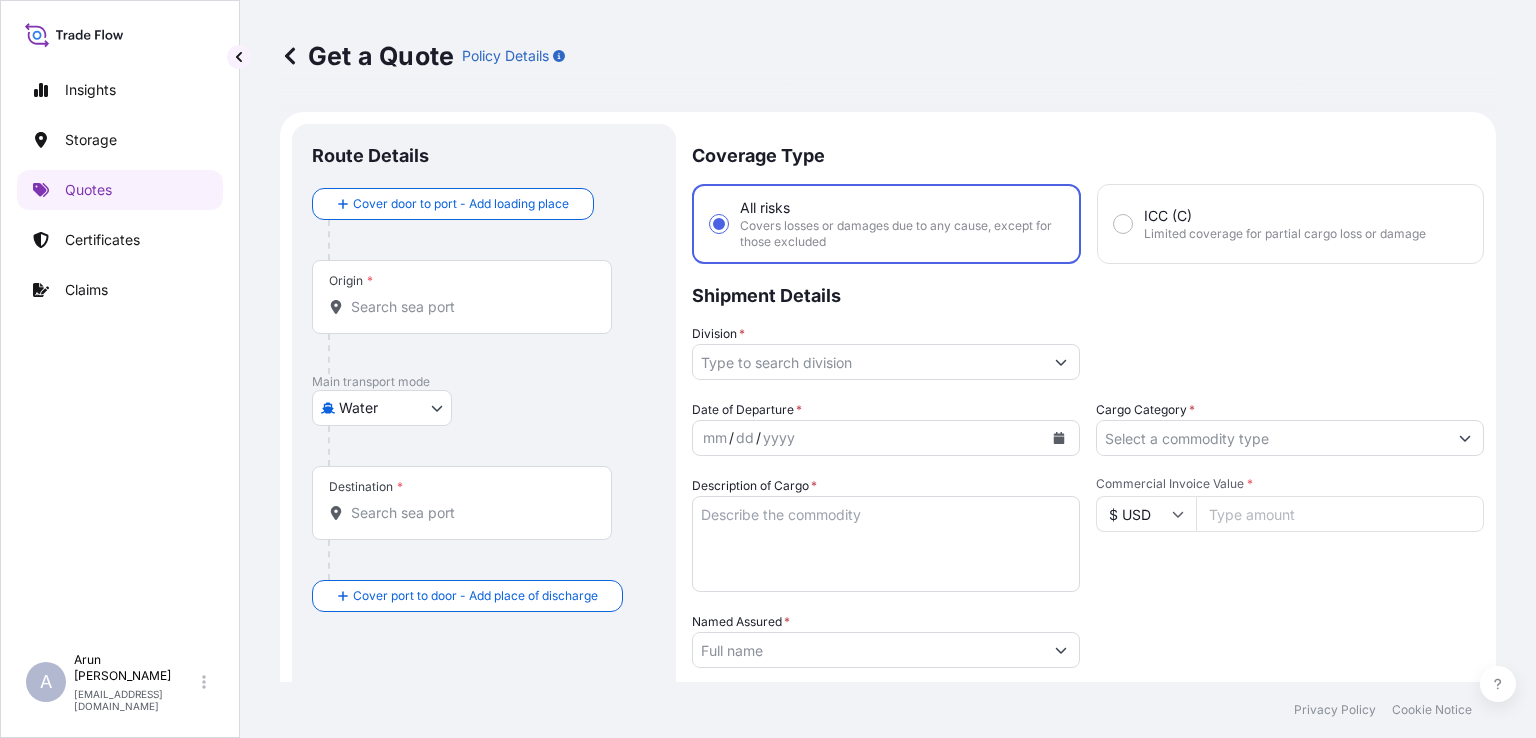 scroll, scrollTop: 32, scrollLeft: 0, axis: vertical 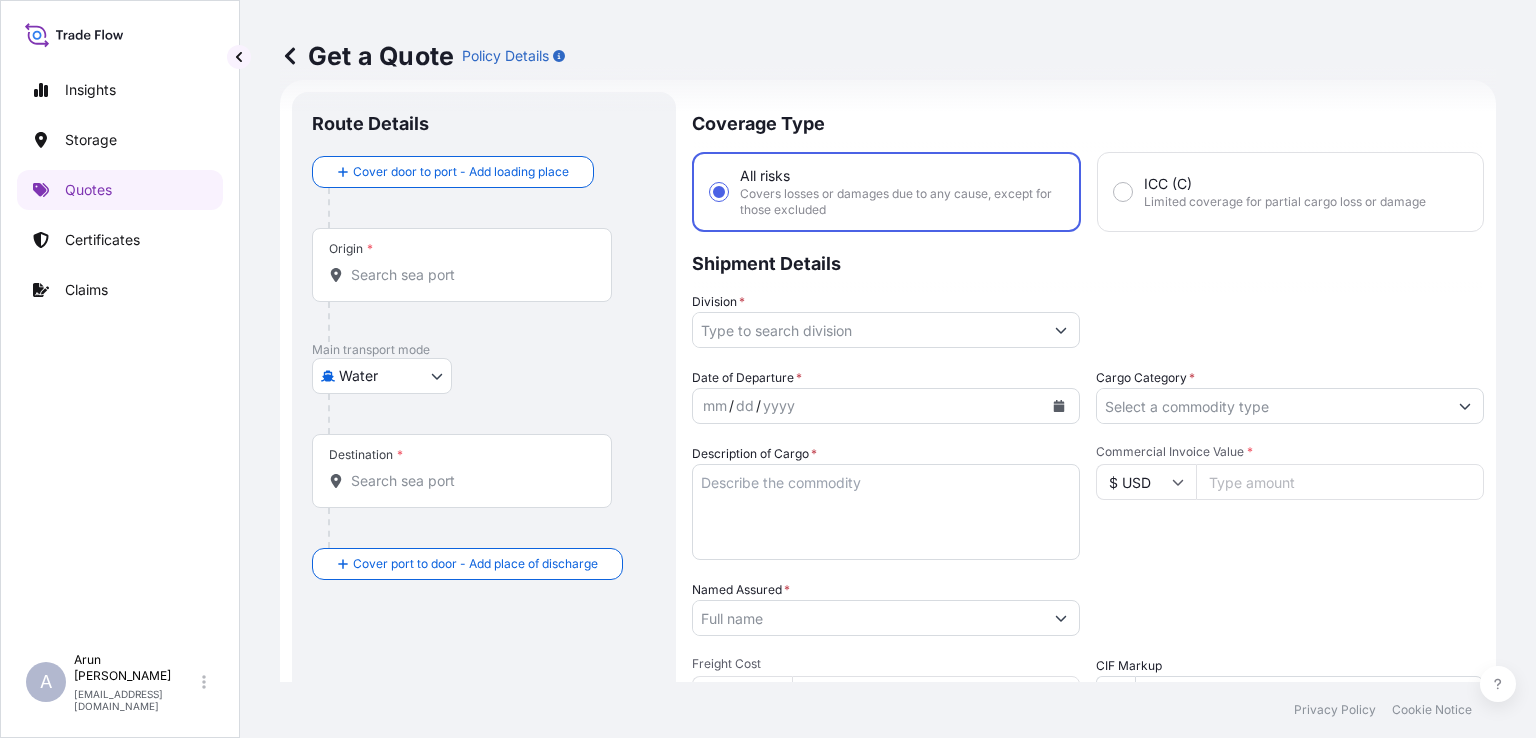 click on "Origin *" at bounding box center (462, 265) 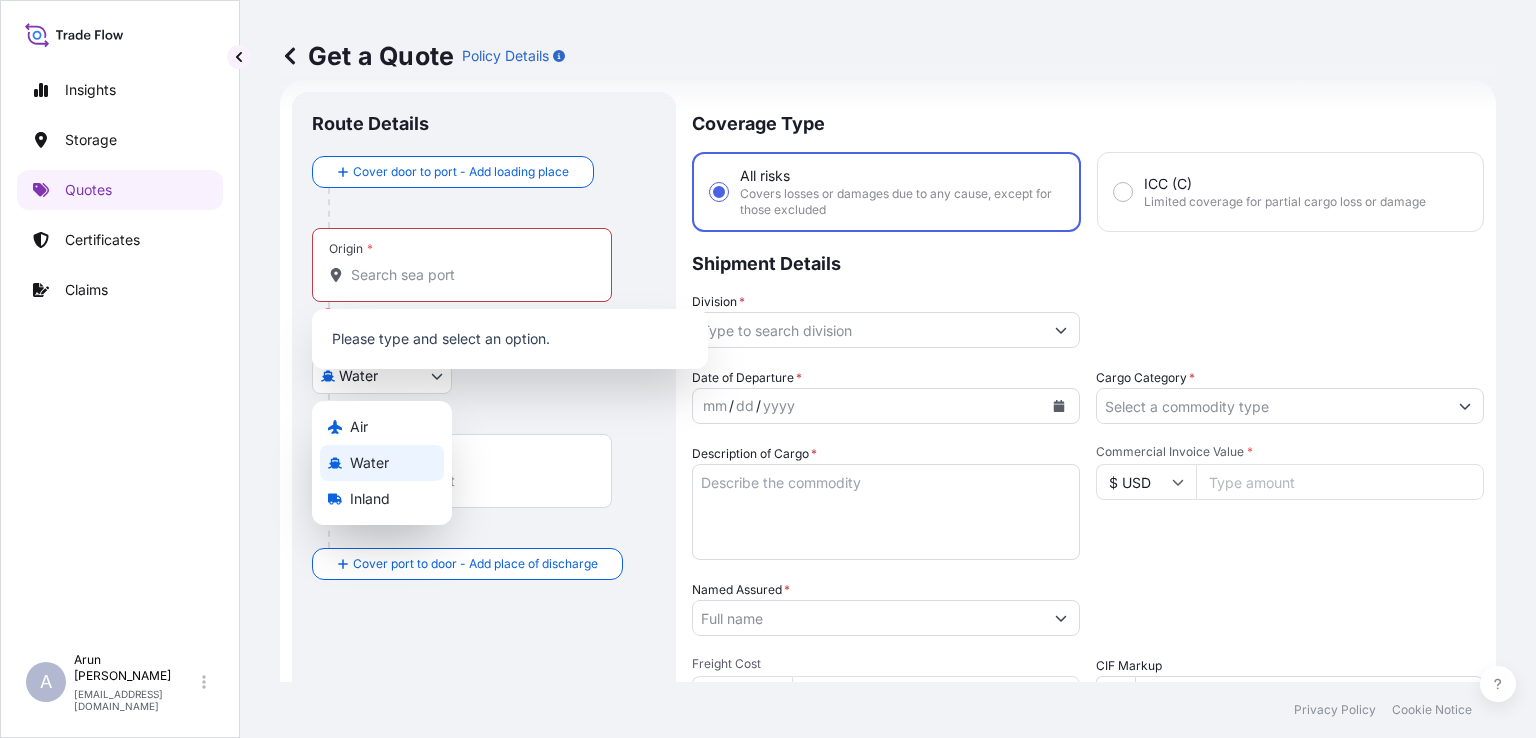 click on "0 options available. 0 options available.
Insights Storage Quotes Certificates Claims A [PERSON_NAME] [PERSON_NAME][EMAIL_ADDRESS][DOMAIN_NAME] Get a Quote Policy Details Route Details   Cover door to port - Add loading place Place of loading Road / [GEOGRAPHIC_DATA] / Inland Origin * Please select an origin Main transport mode Water Air Water Inland Destination * Cover port to door - Add place of discharge Road / Inland Road / Inland Place of Discharge Coverage Type All risks Covers losses or damages due to any cause, except for those excluded ICC (C) Limited coverage for partial cargo loss or damage Shipment Details Division * Date of Departure * mm / dd / yyyy Cargo Category * Description of Cargo * Commercial Invoice Value   * $ USD Named Assured * Packing Category Select a packing category Please select a primary mode of transportation first. Freight Cost   $ USD CIF Markup % 10 Reference Duty Cost   $ USD Vessel name Marks & Numbers Letter of Credit This shipment has a letter of credit Letter of credit * 0" at bounding box center [768, 369] 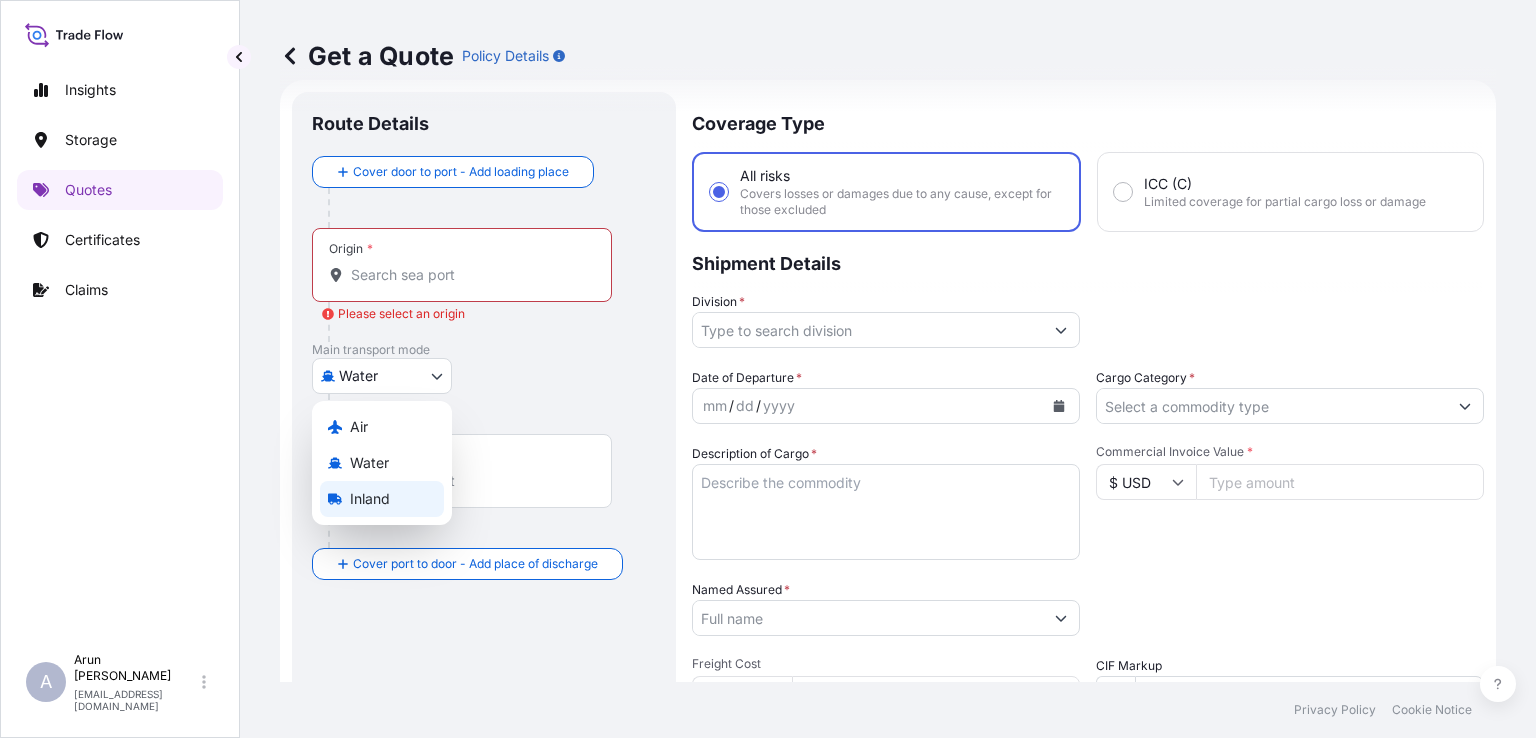 click on "Inland" at bounding box center [382, 499] 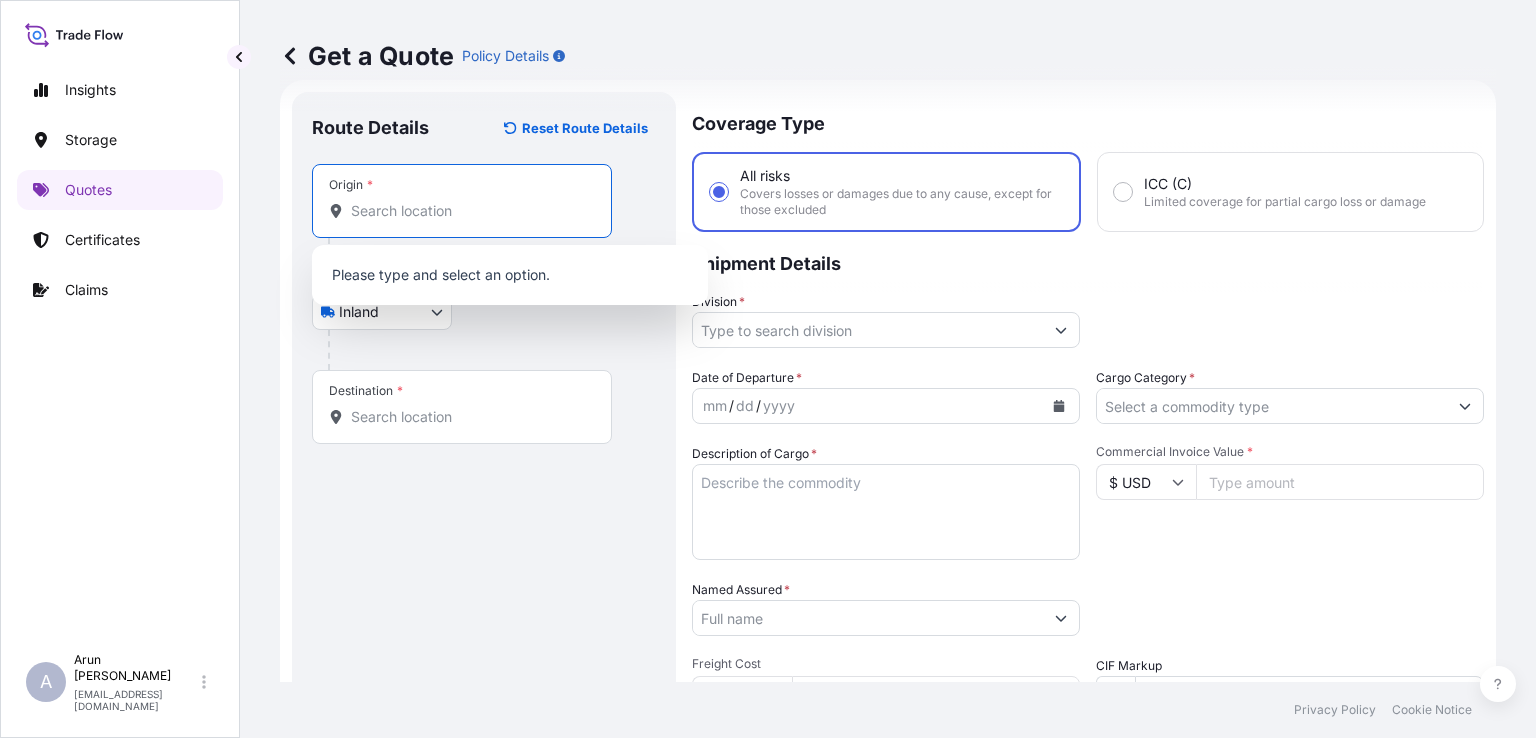 click on "Origin *" at bounding box center (469, 211) 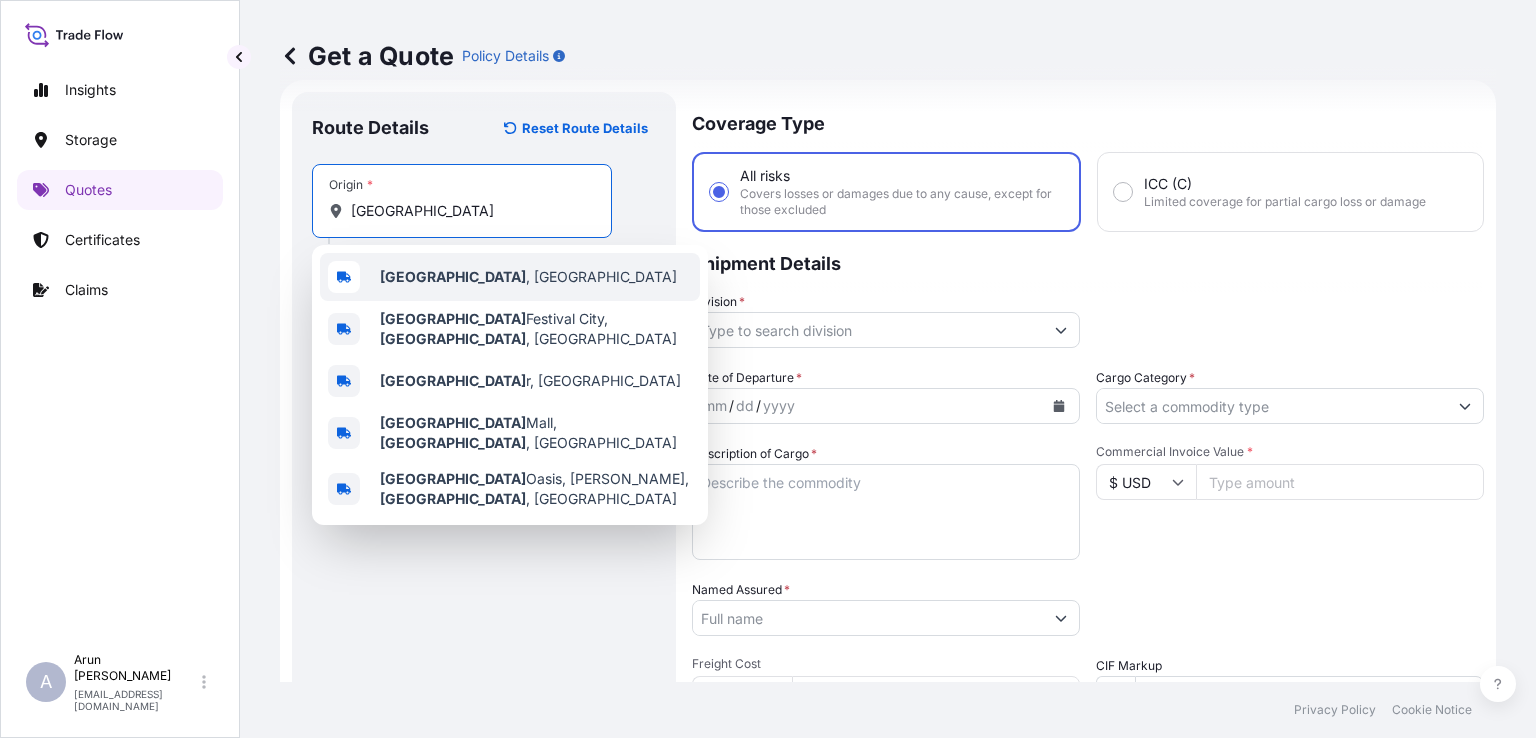 drag, startPoint x: 500, startPoint y: 210, endPoint x: 484, endPoint y: 271, distance: 63.06346 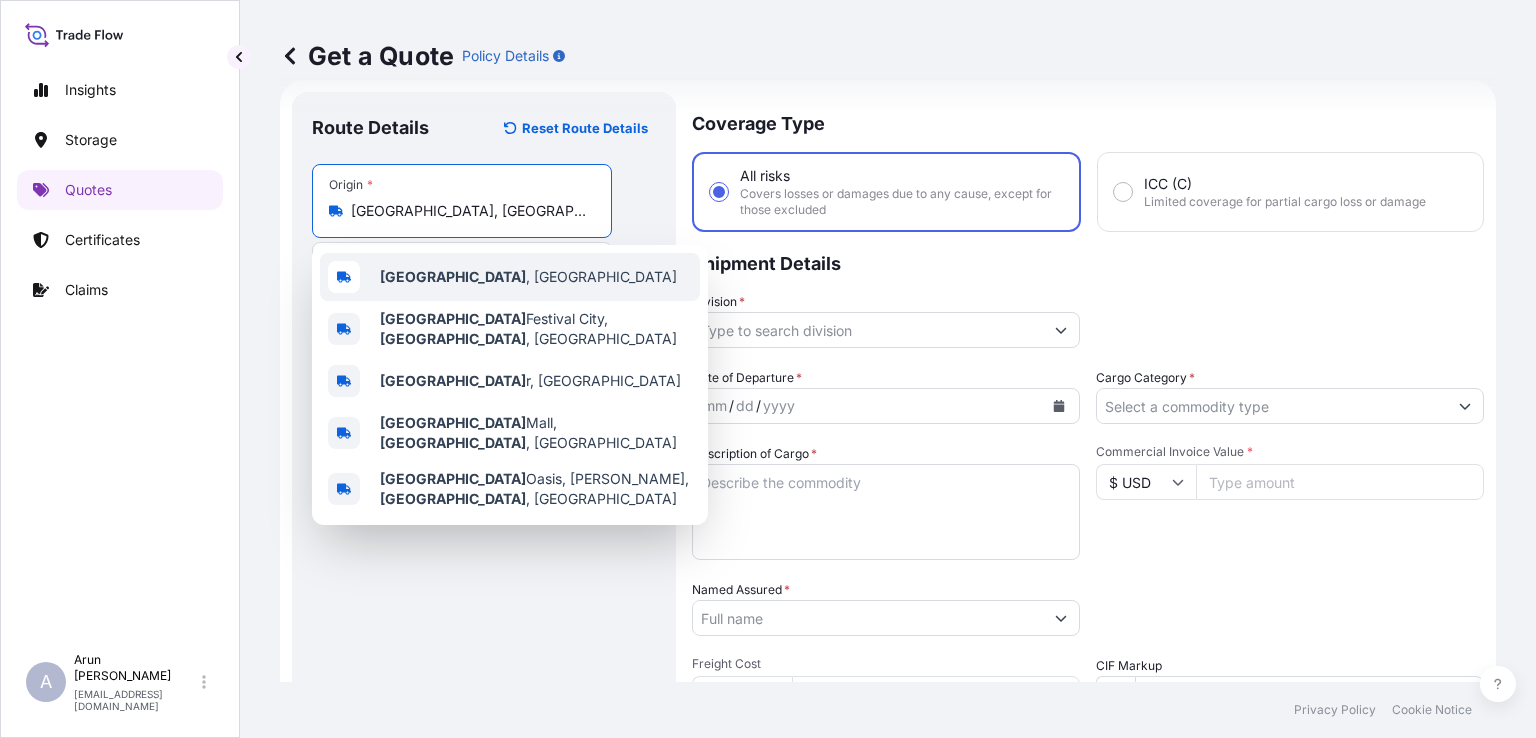 type on "[GEOGRAPHIC_DATA], [GEOGRAPHIC_DATA]" 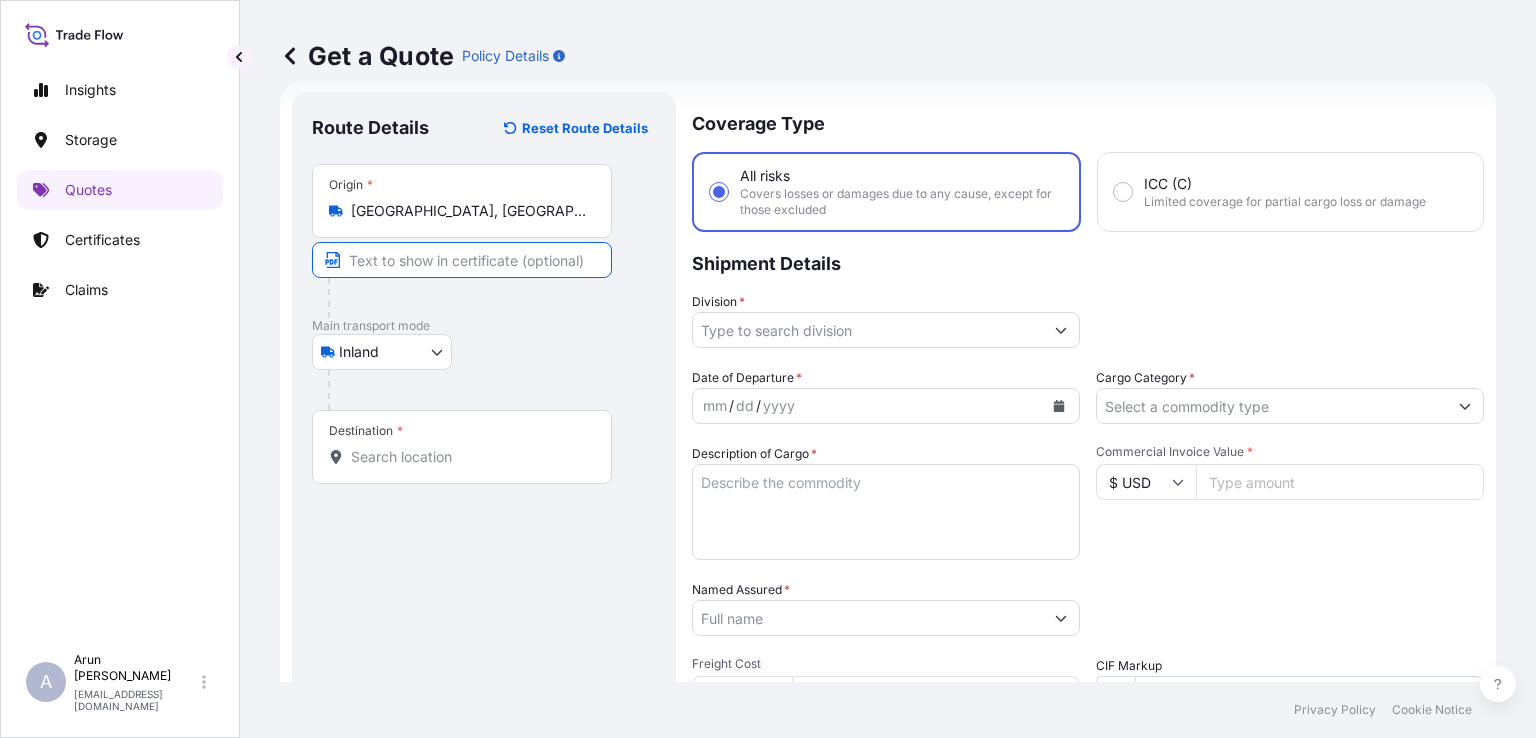 click at bounding box center [462, 260] 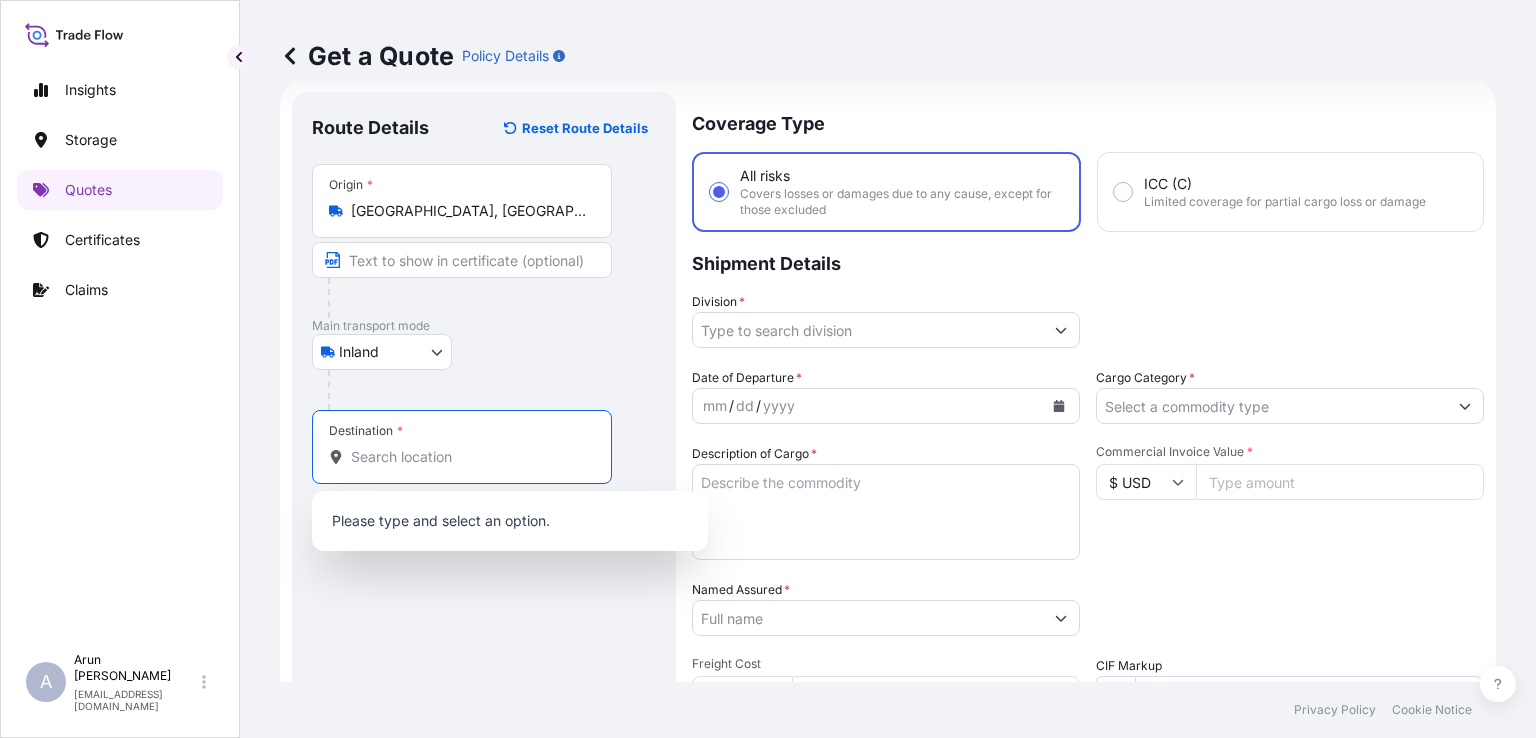 click on "Destination *" at bounding box center [469, 457] 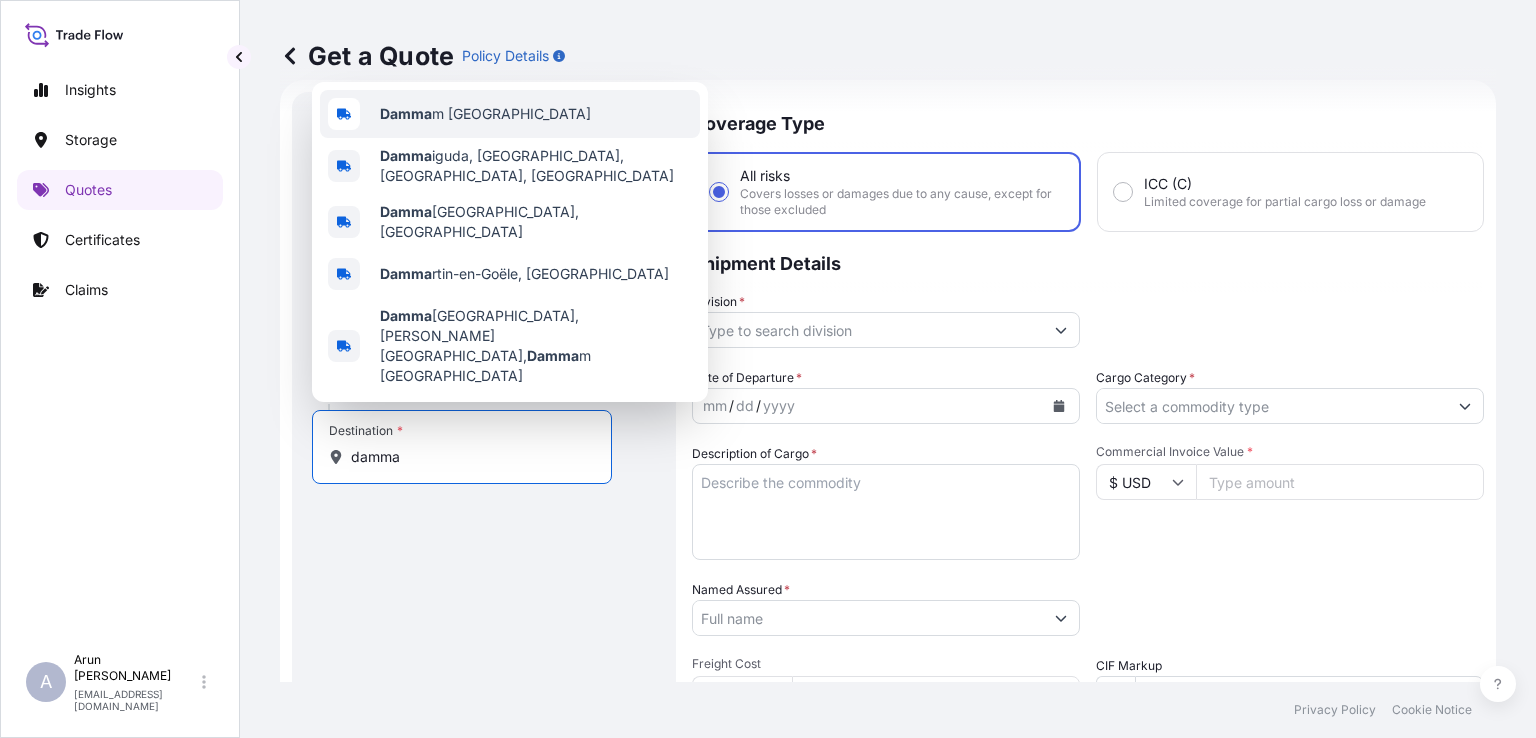 click on "Damma m [GEOGRAPHIC_DATA]" at bounding box center [510, 114] 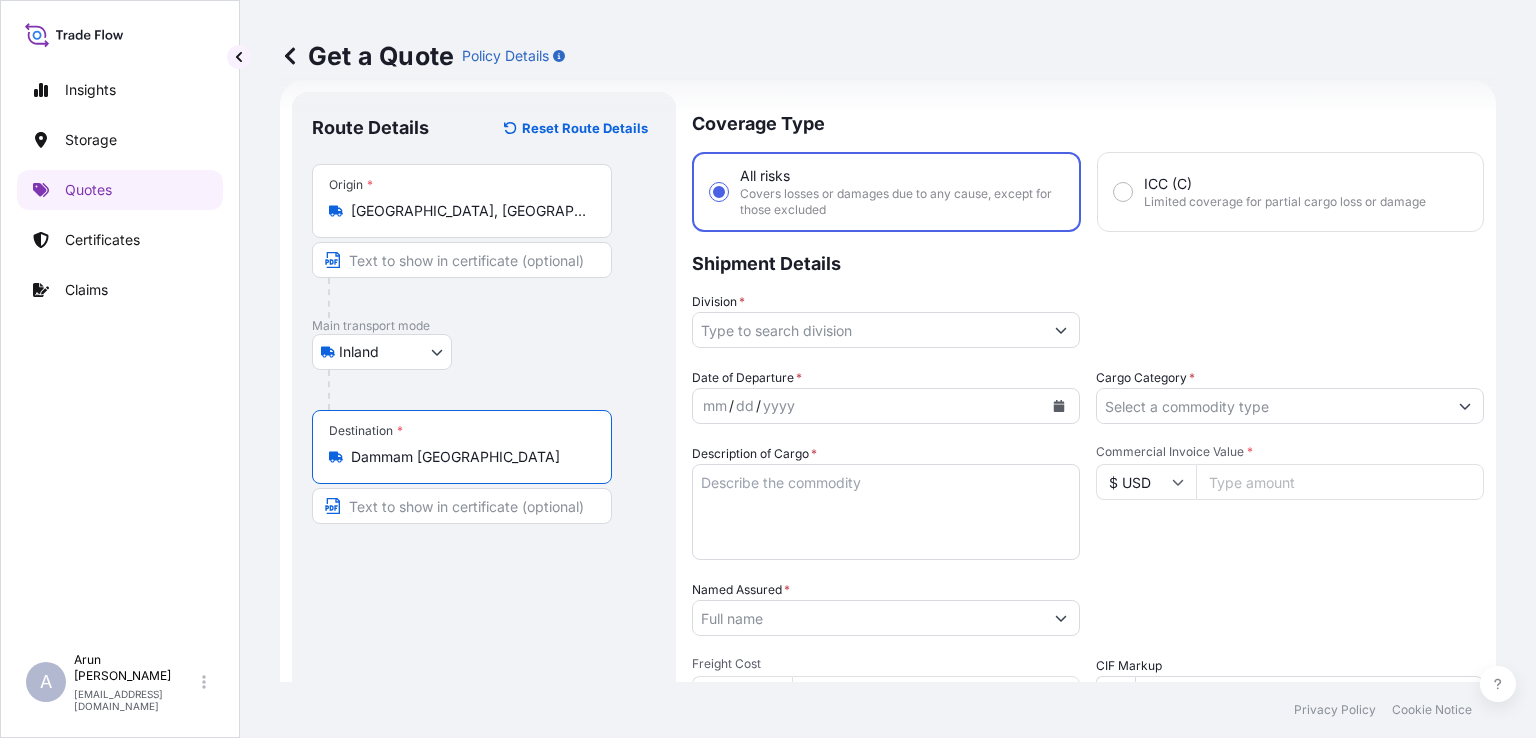 type on "Dammam [GEOGRAPHIC_DATA]" 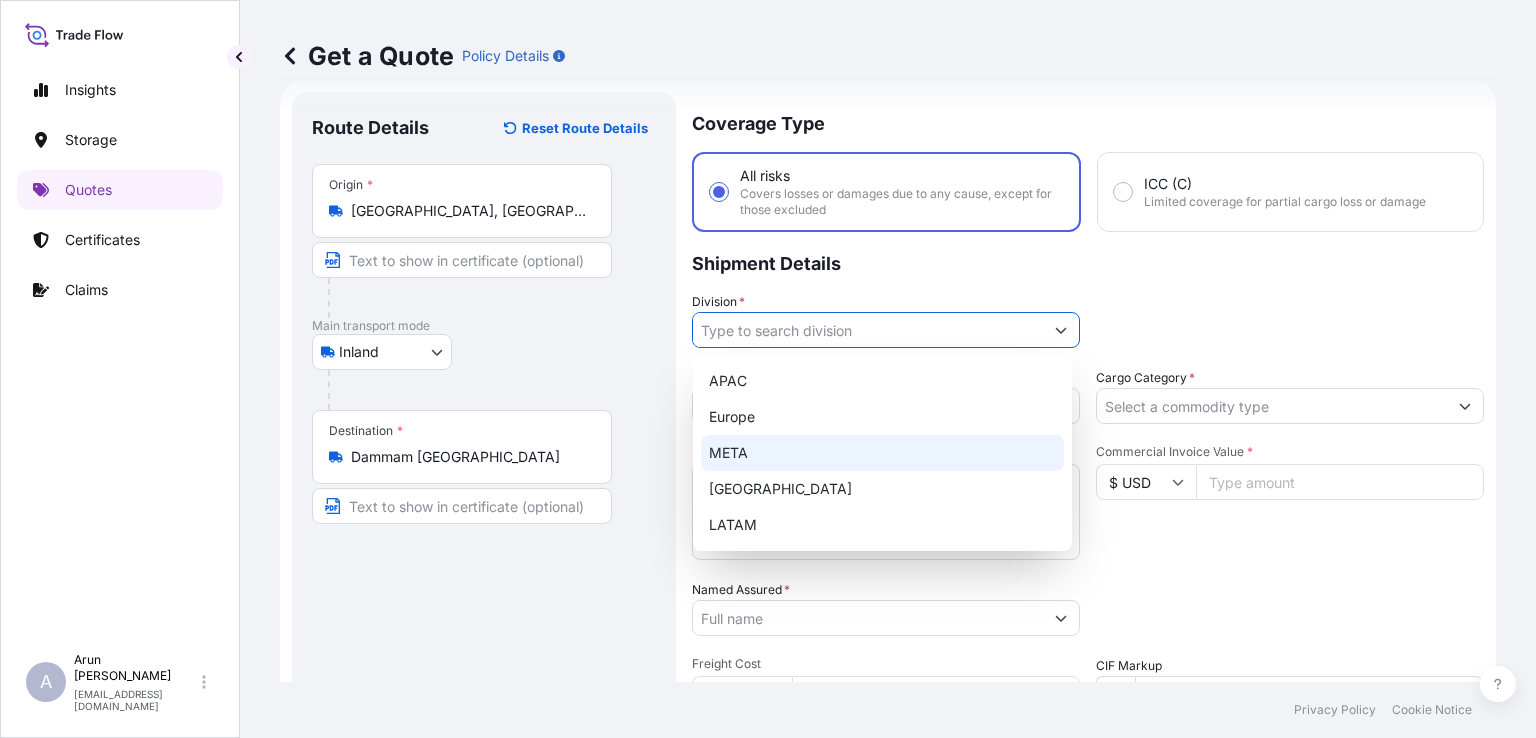 click on "META" at bounding box center (882, 453) 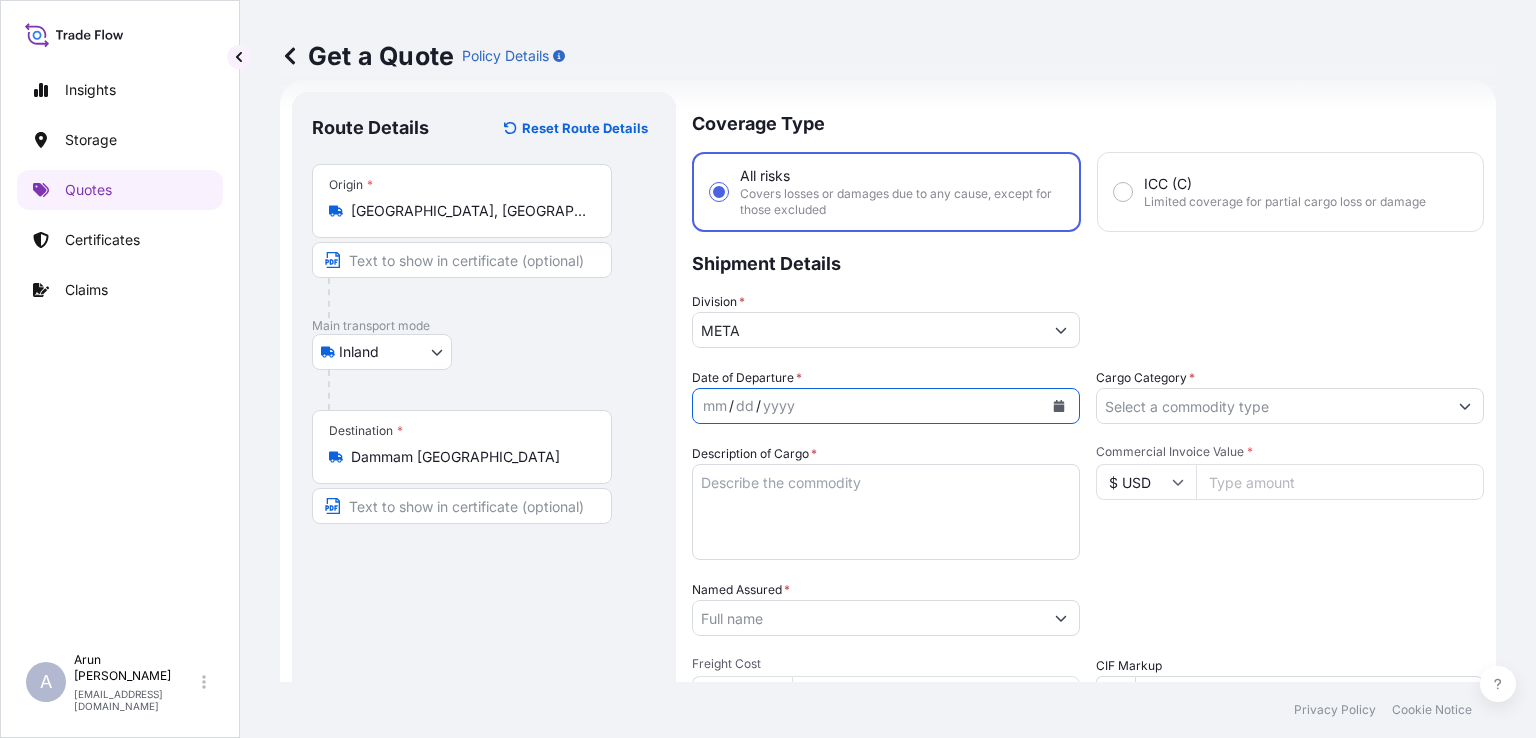 click at bounding box center [1059, 406] 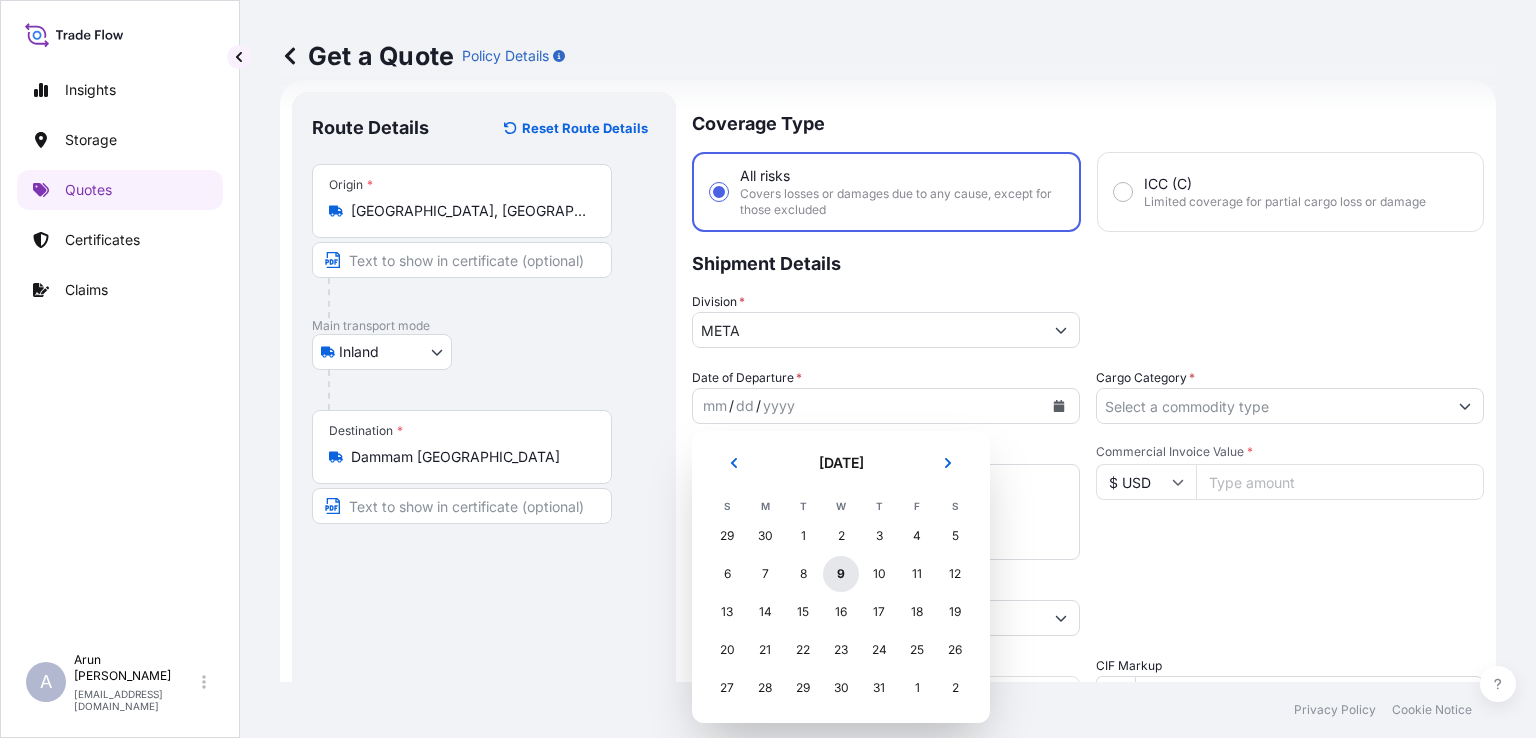 click on "9" at bounding box center (841, 574) 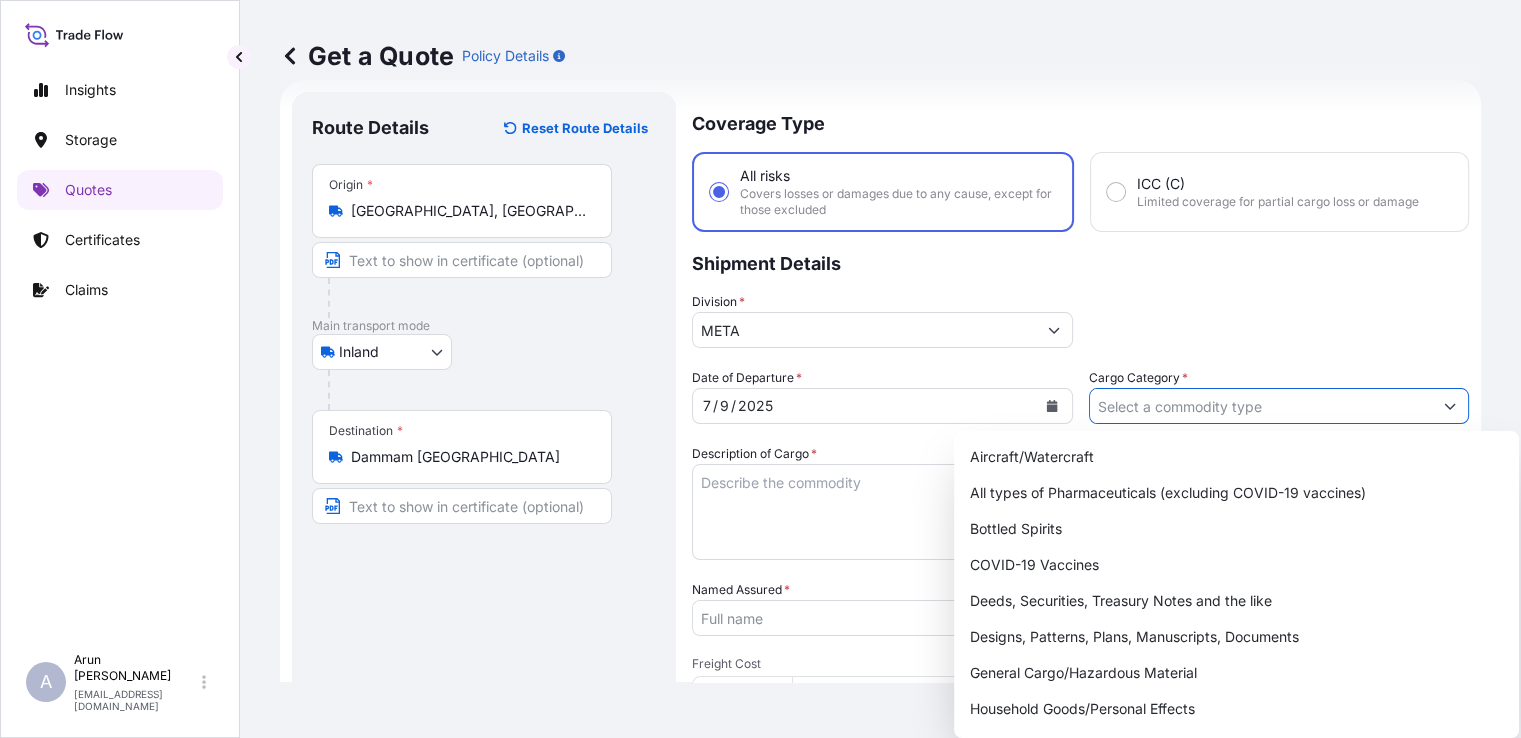 click on "Cargo Category *" at bounding box center [1261, 406] 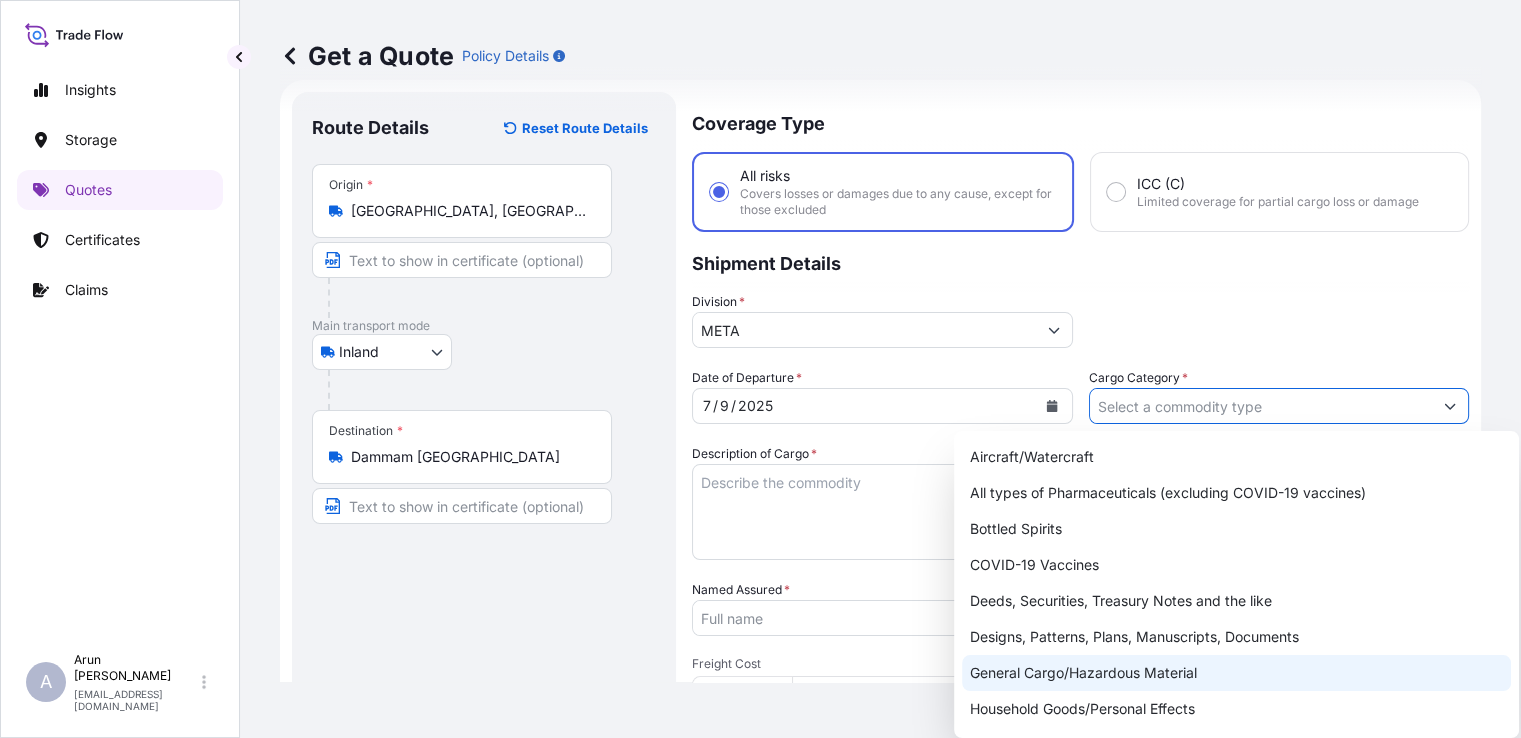click on "General Cargo/Hazardous Material" at bounding box center [1236, 673] 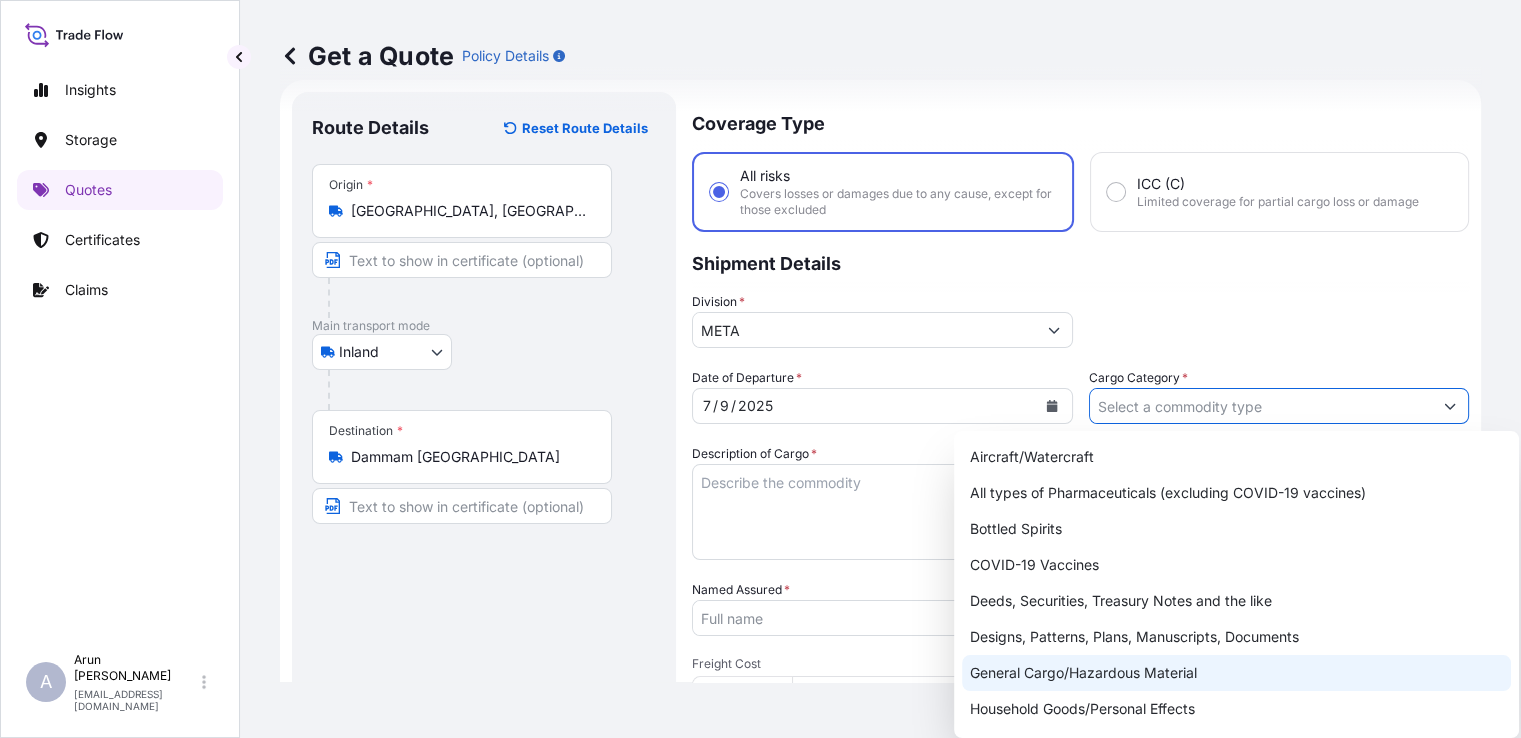 type on "General Cargo/Hazardous Material" 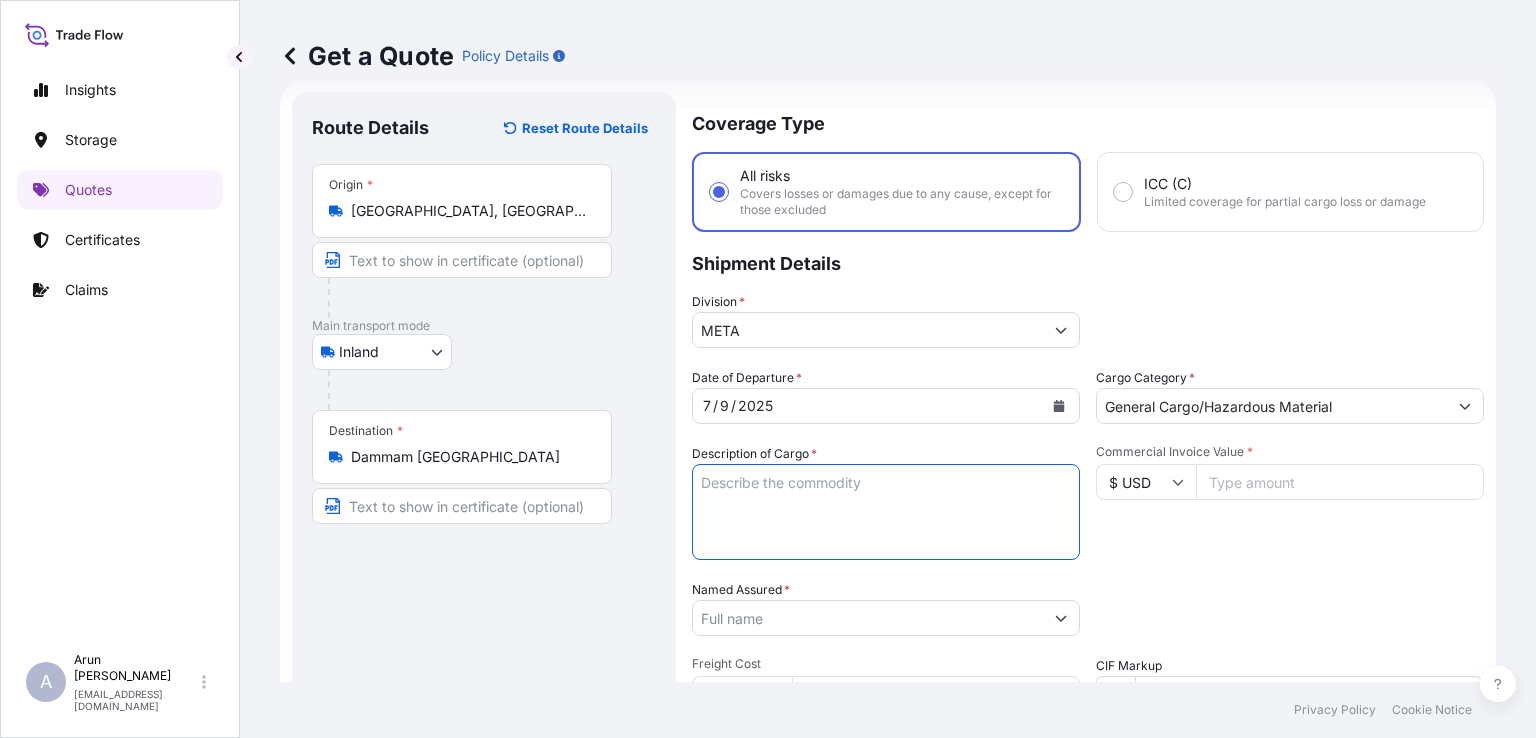 click on "Description of Cargo *" at bounding box center (886, 512) 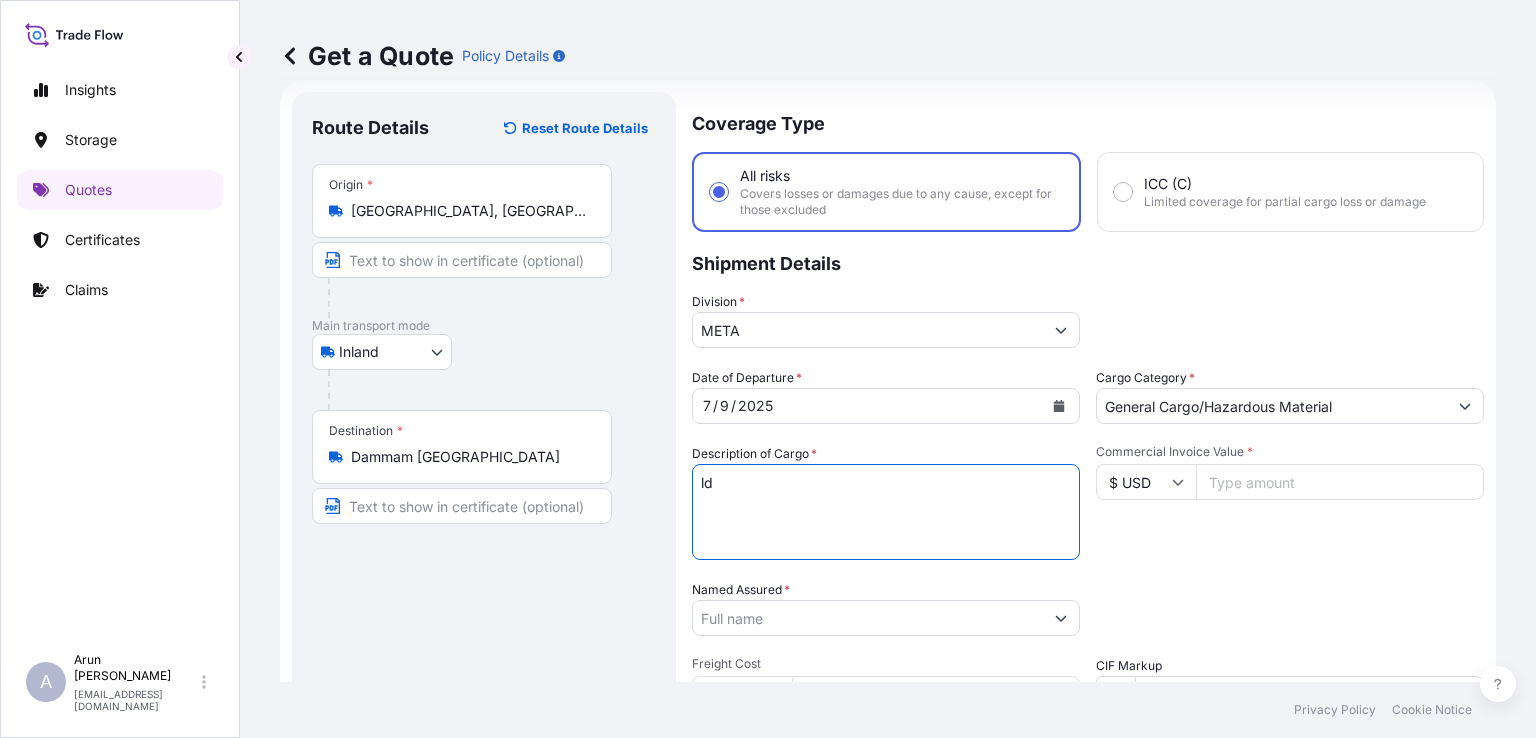 type on "l" 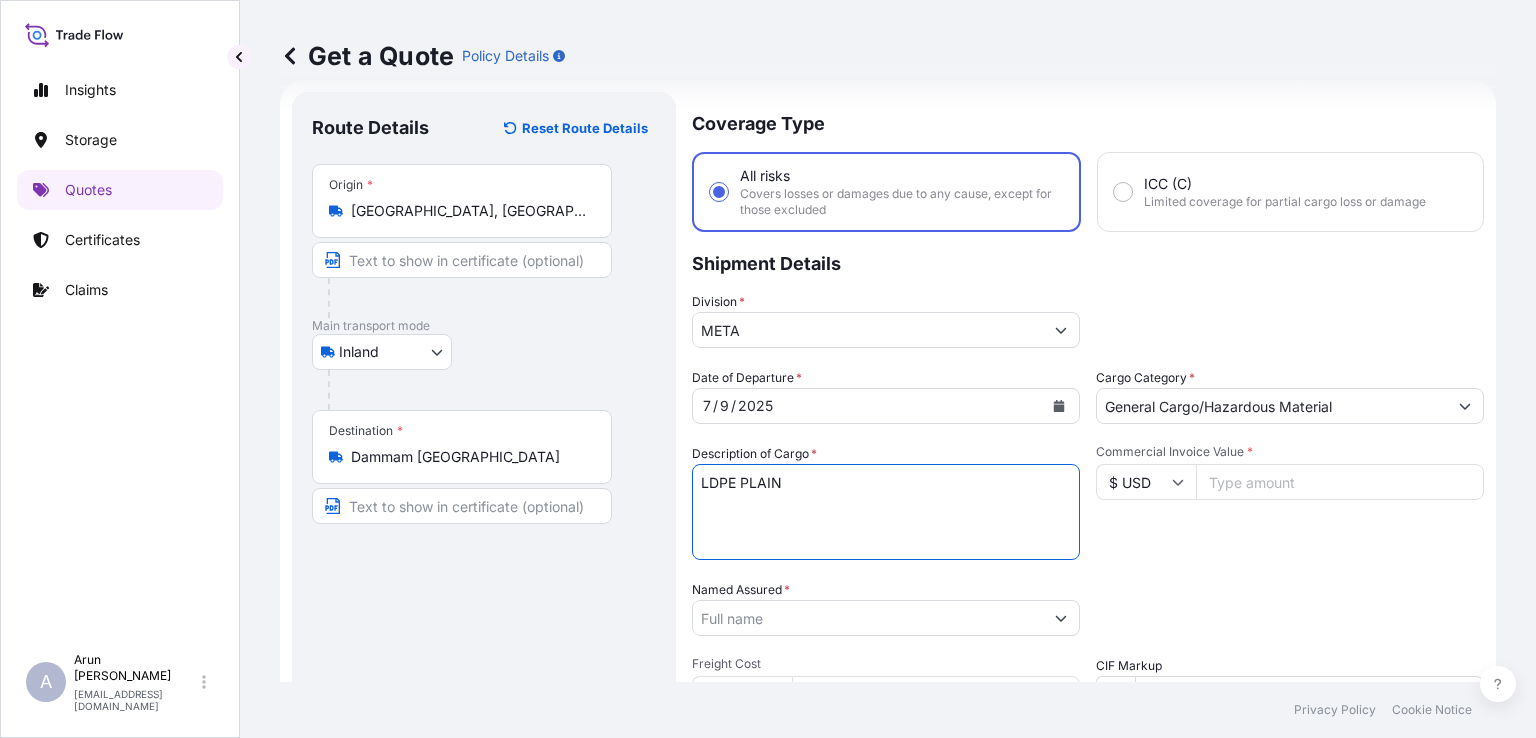 click on "LDPE PLAIN" at bounding box center (886, 512) 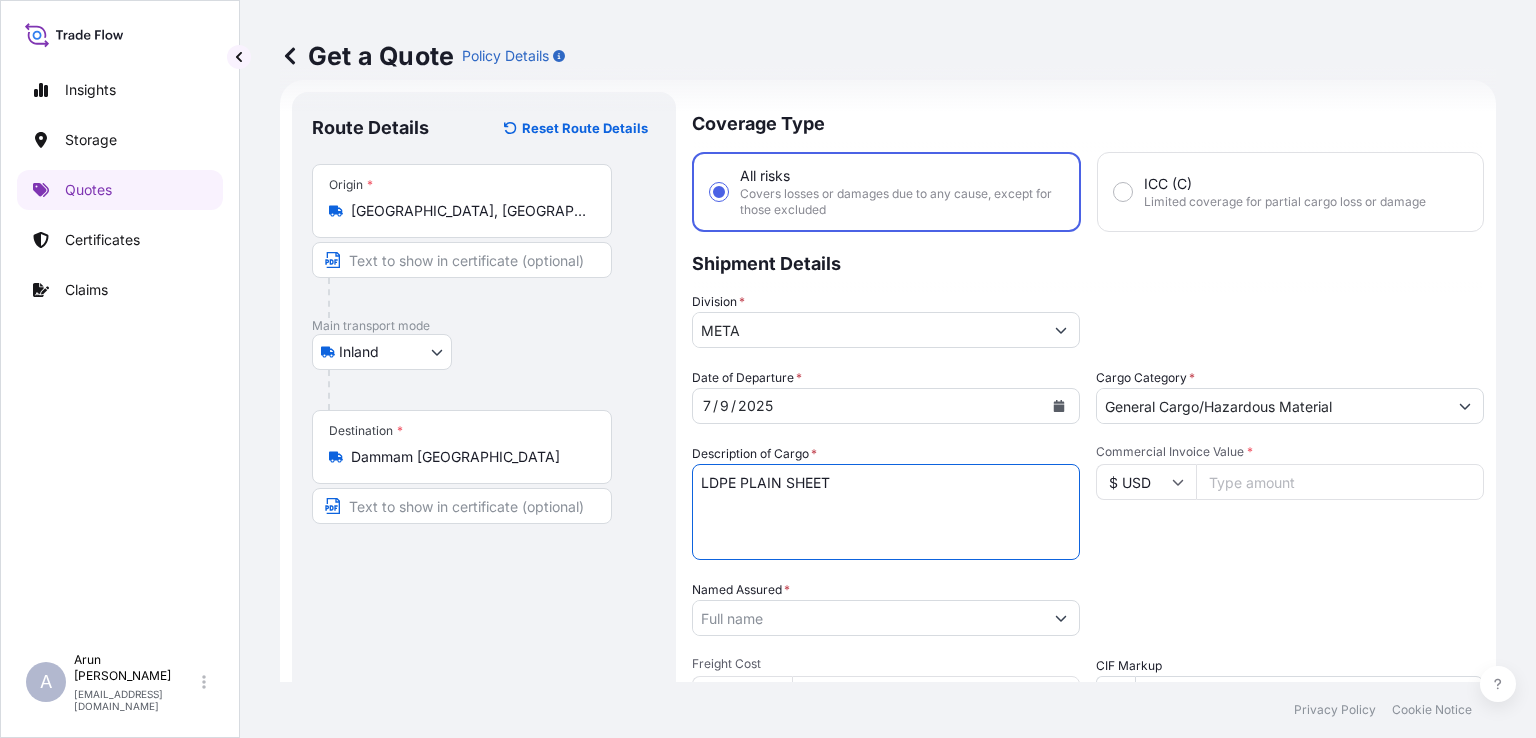 type on "LDPE PLAIN SHEET" 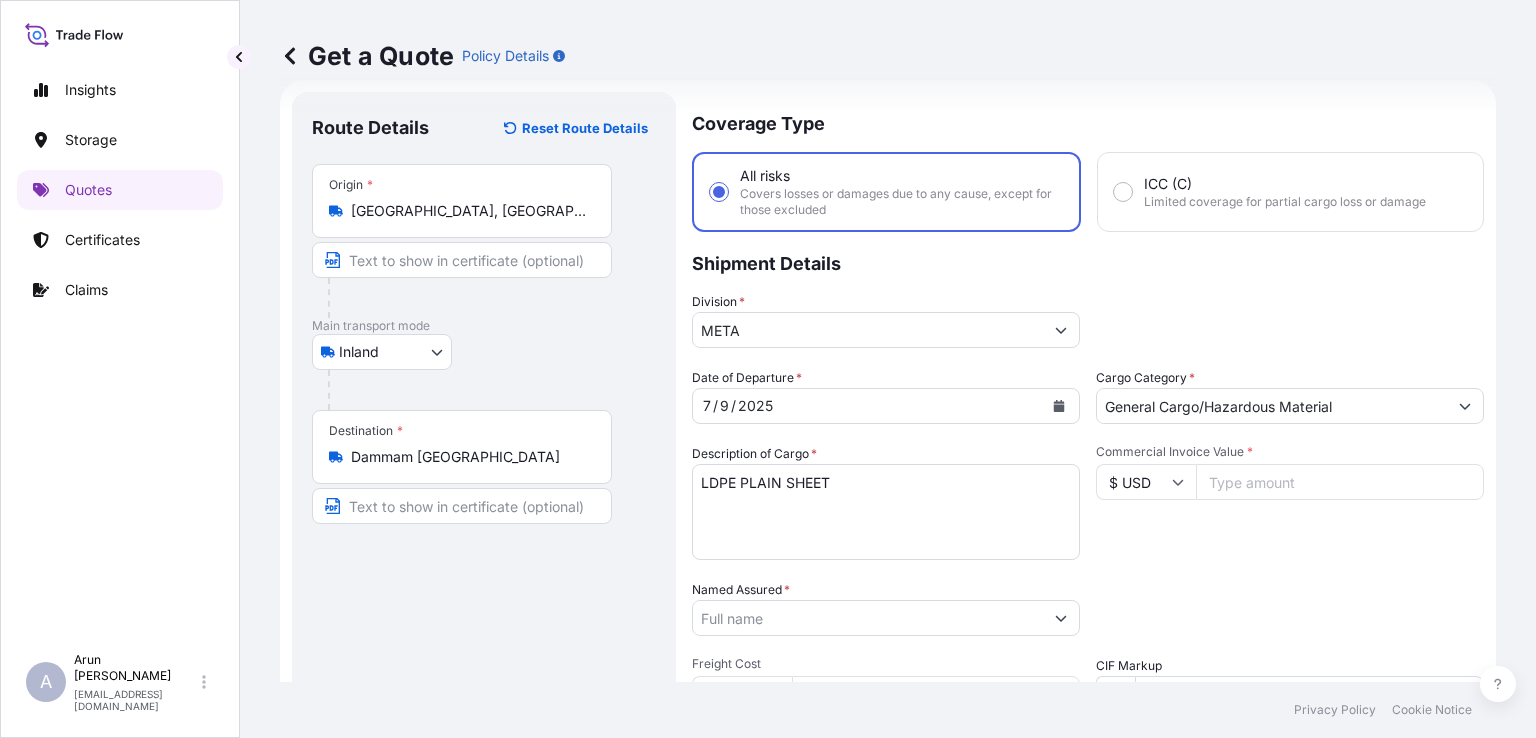 click on "Commercial Invoice Value   *" at bounding box center (1340, 482) 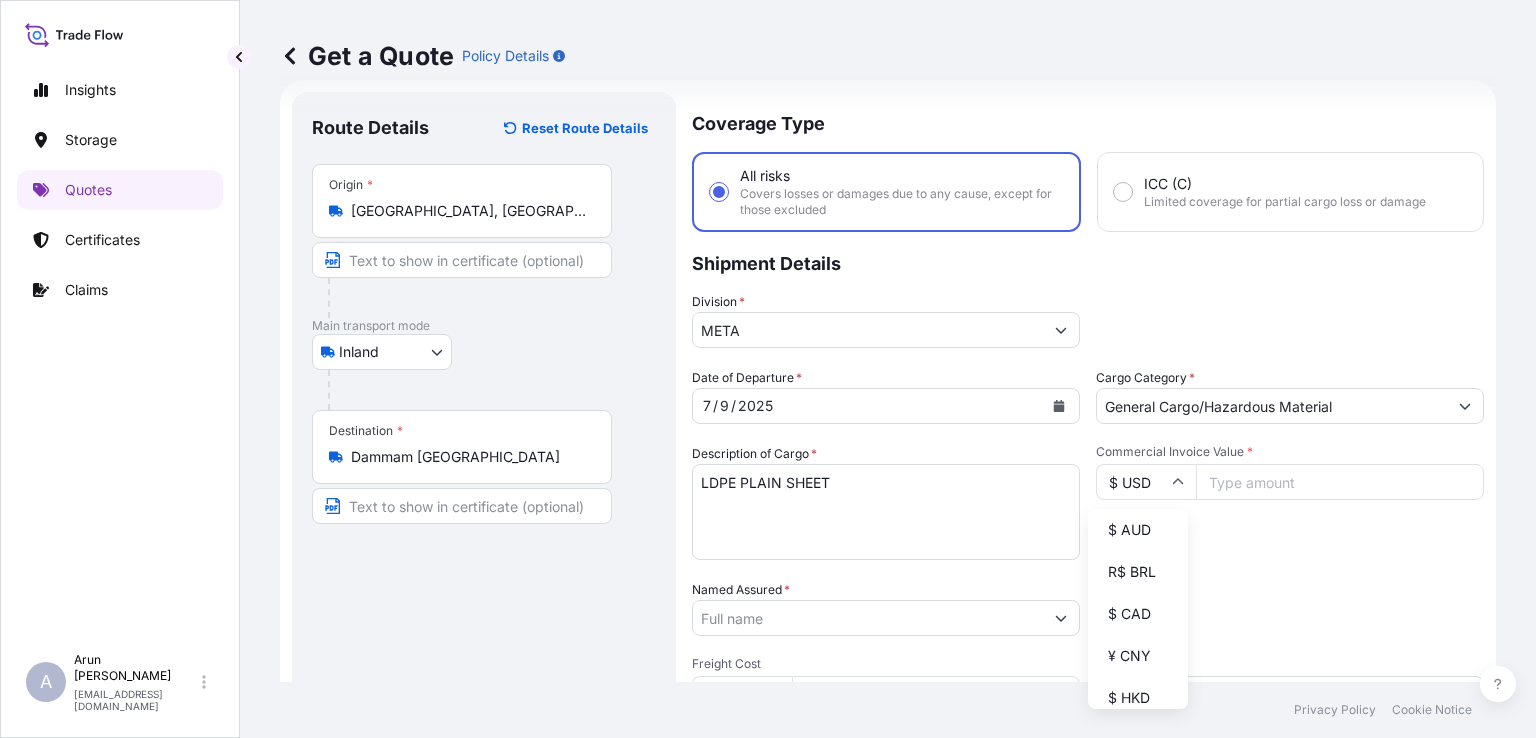 scroll, scrollTop: 348, scrollLeft: 0, axis: vertical 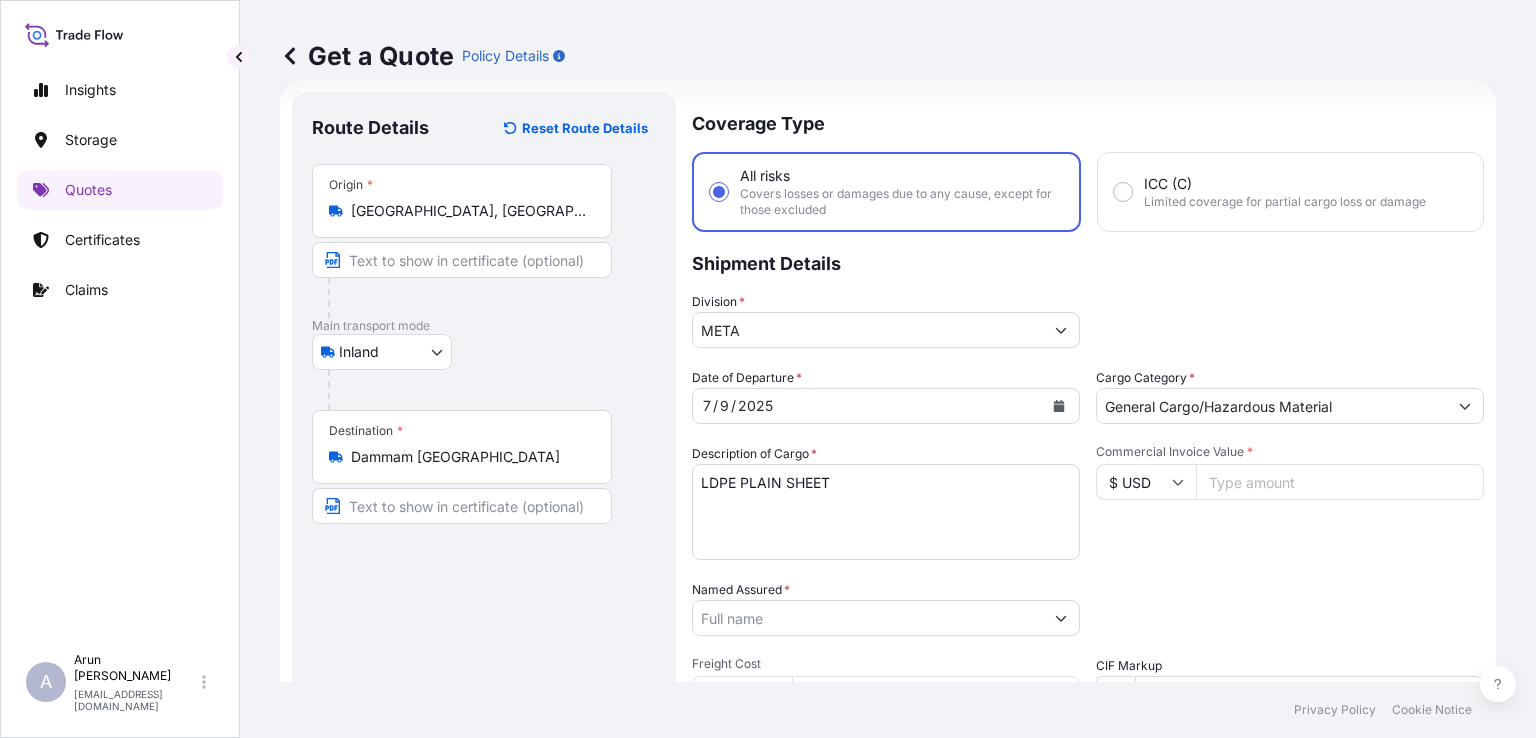 click on "Date of Departure * [DATE] Cargo Category * General Cargo/Hazardous Material Description of Cargo * LDPE PLAIN SHEET Commercial Invoice Value   * $ USD Named Assured * Packing Category Select a packing category Please select a primary mode of transportation first. Freight Cost   $ USD CIF Markup % 10 Reference Duty Cost   $ USD Carrier Name Marks & Numbers" at bounding box center [1088, 616] 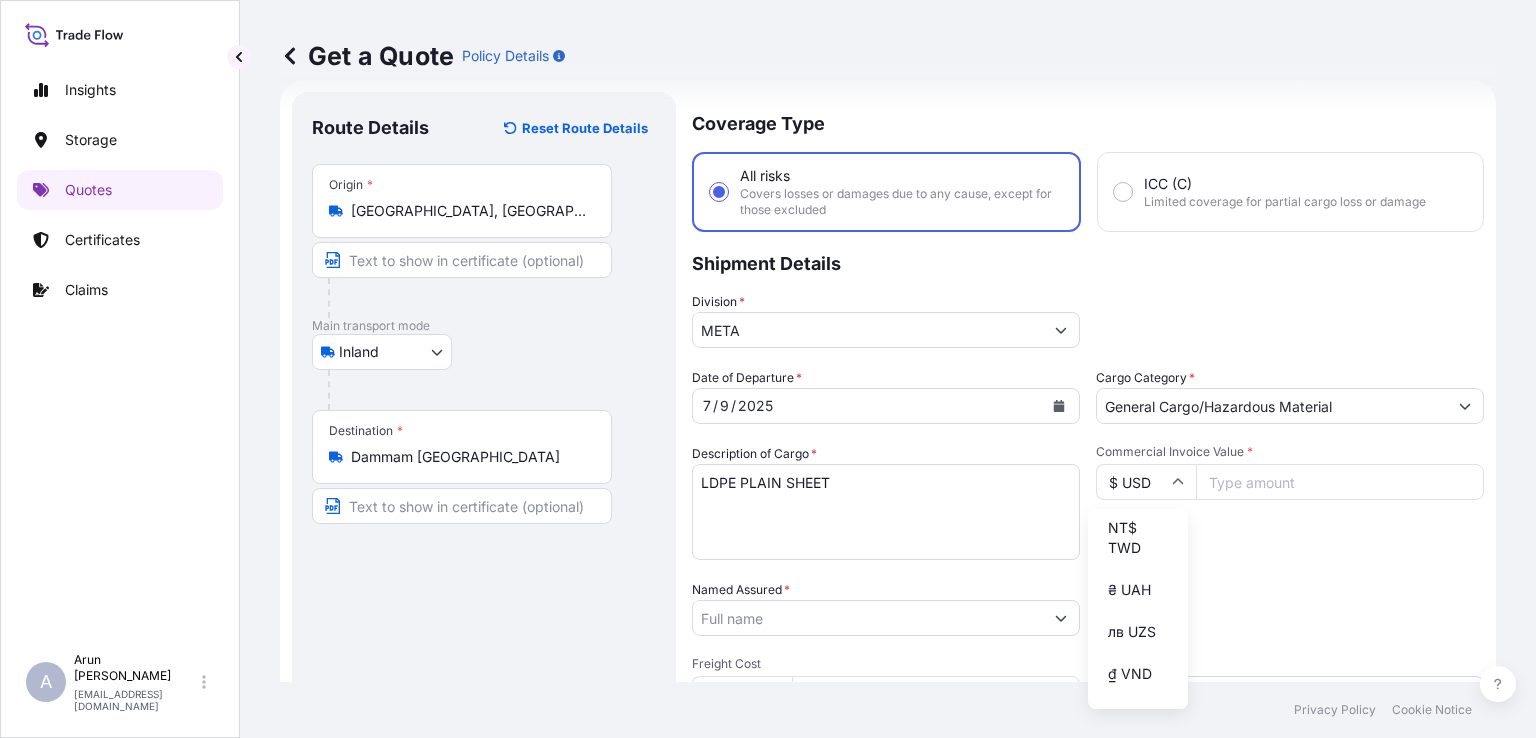 scroll, scrollTop: 3836, scrollLeft: 0, axis: vertical 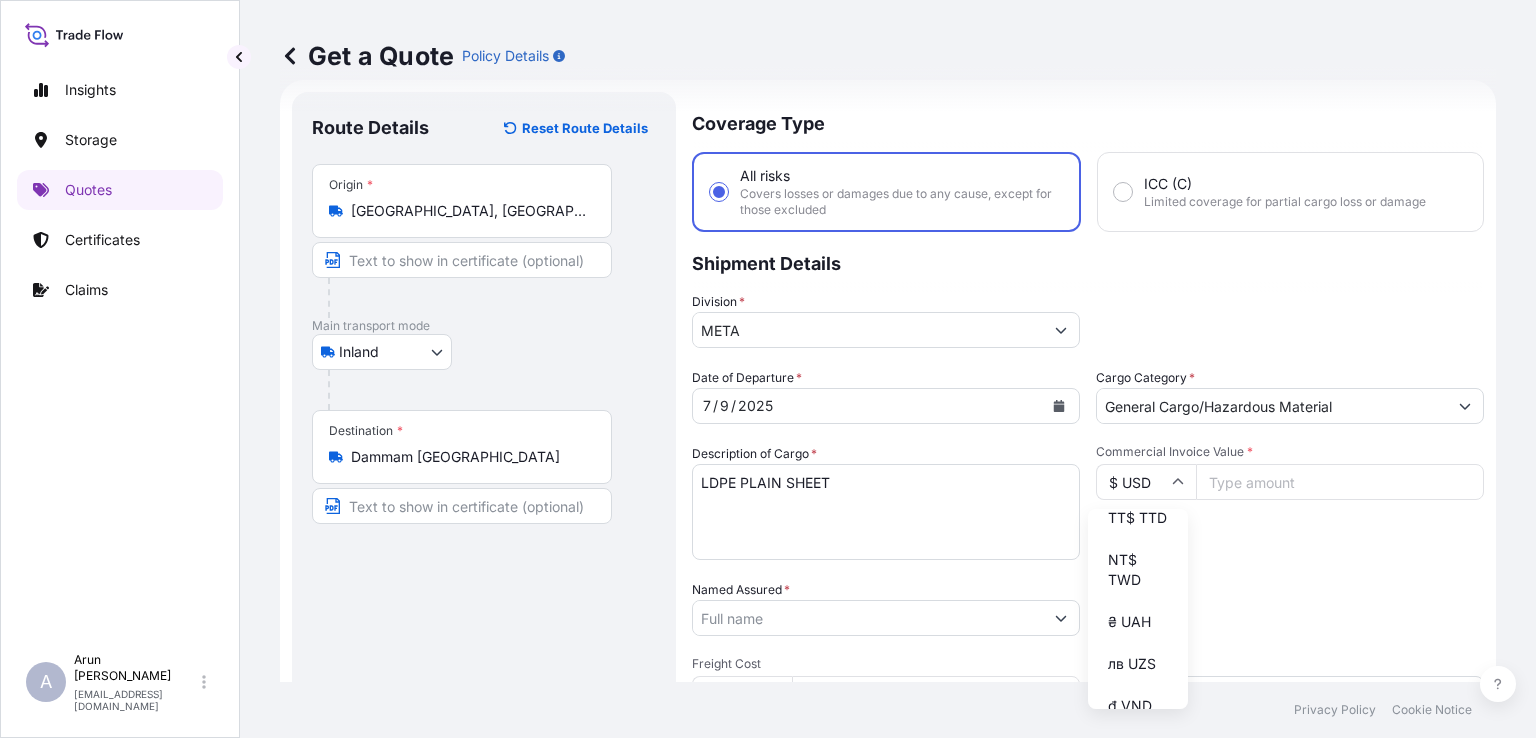 click on "﷼ QAR" at bounding box center [1138, -6] 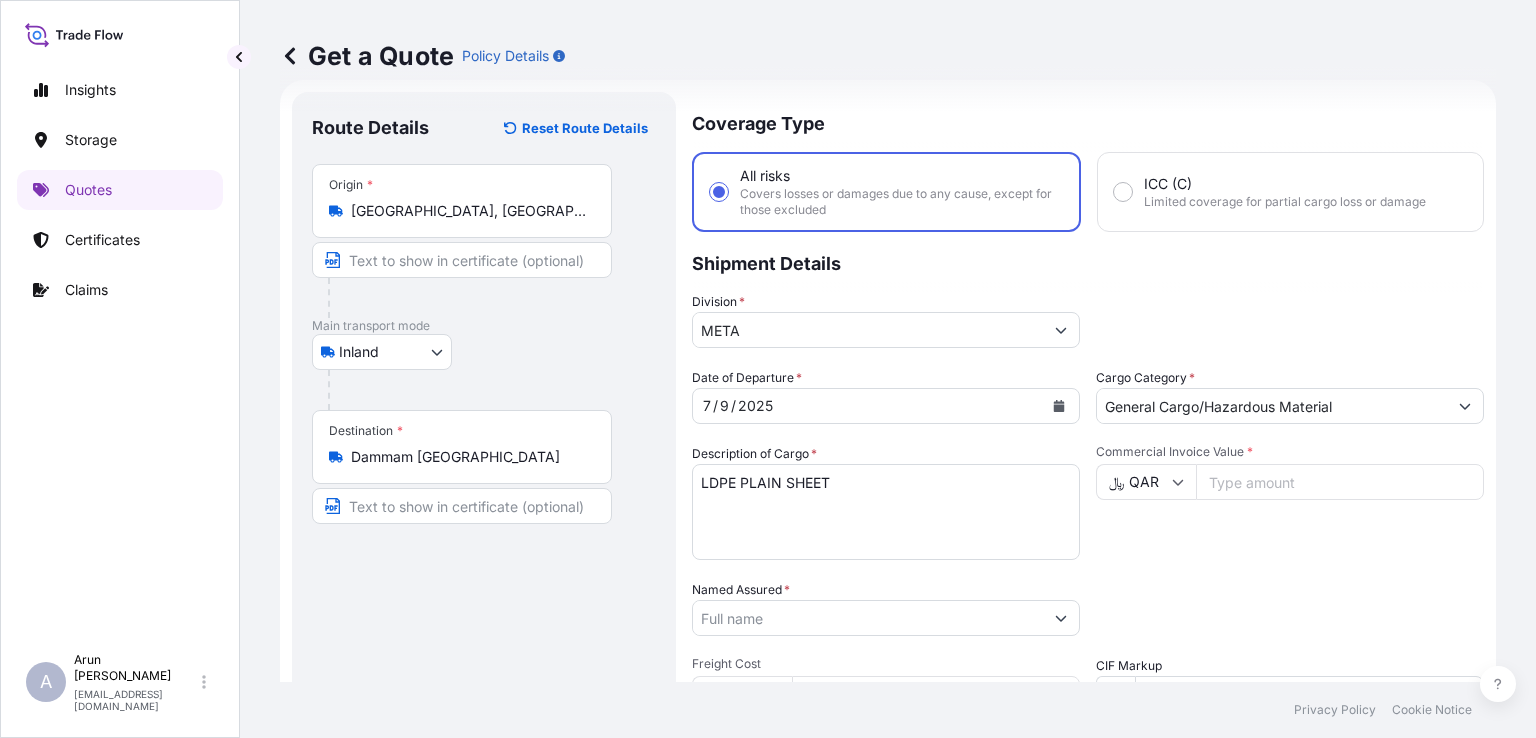 click on "Commercial Invoice Value   *" at bounding box center (1340, 482) 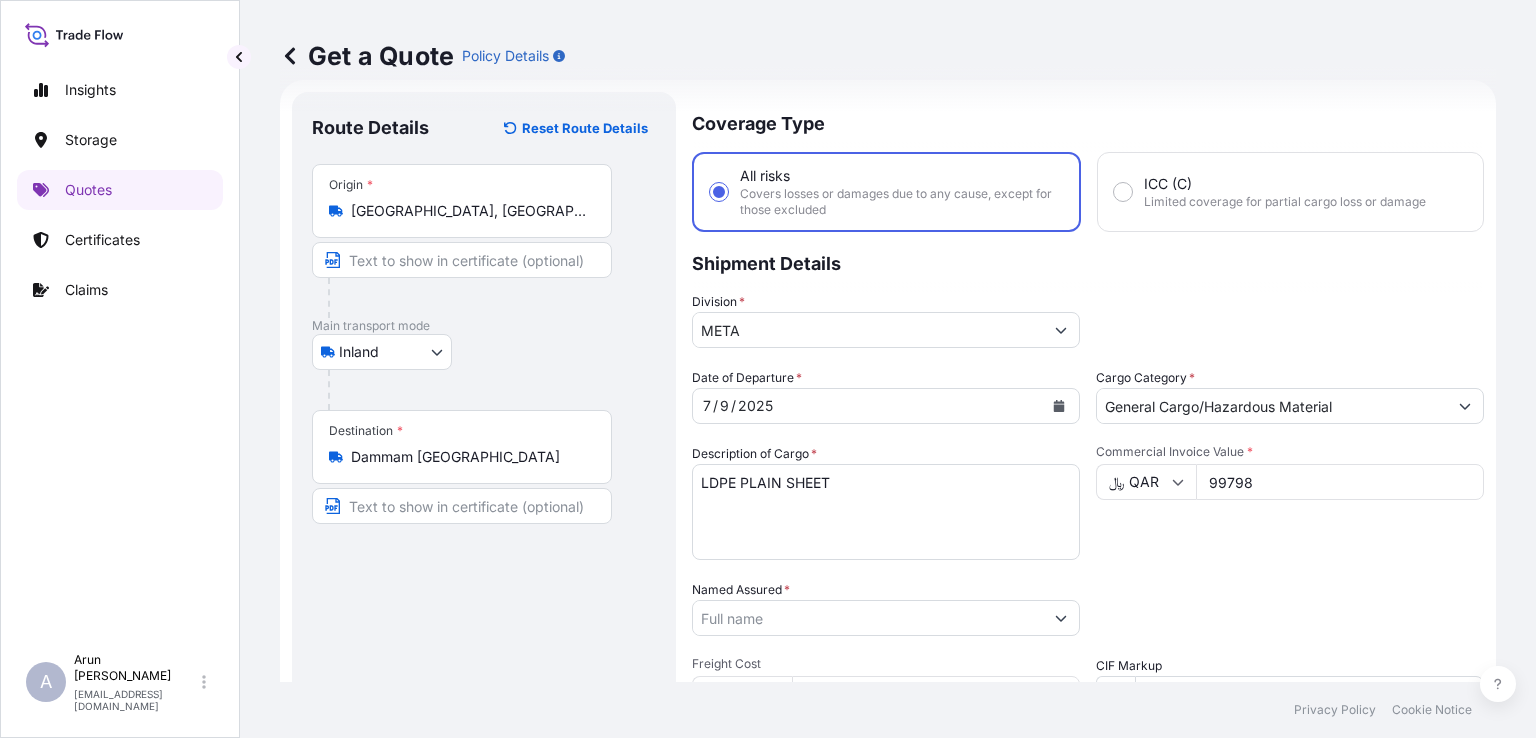 type on "99798" 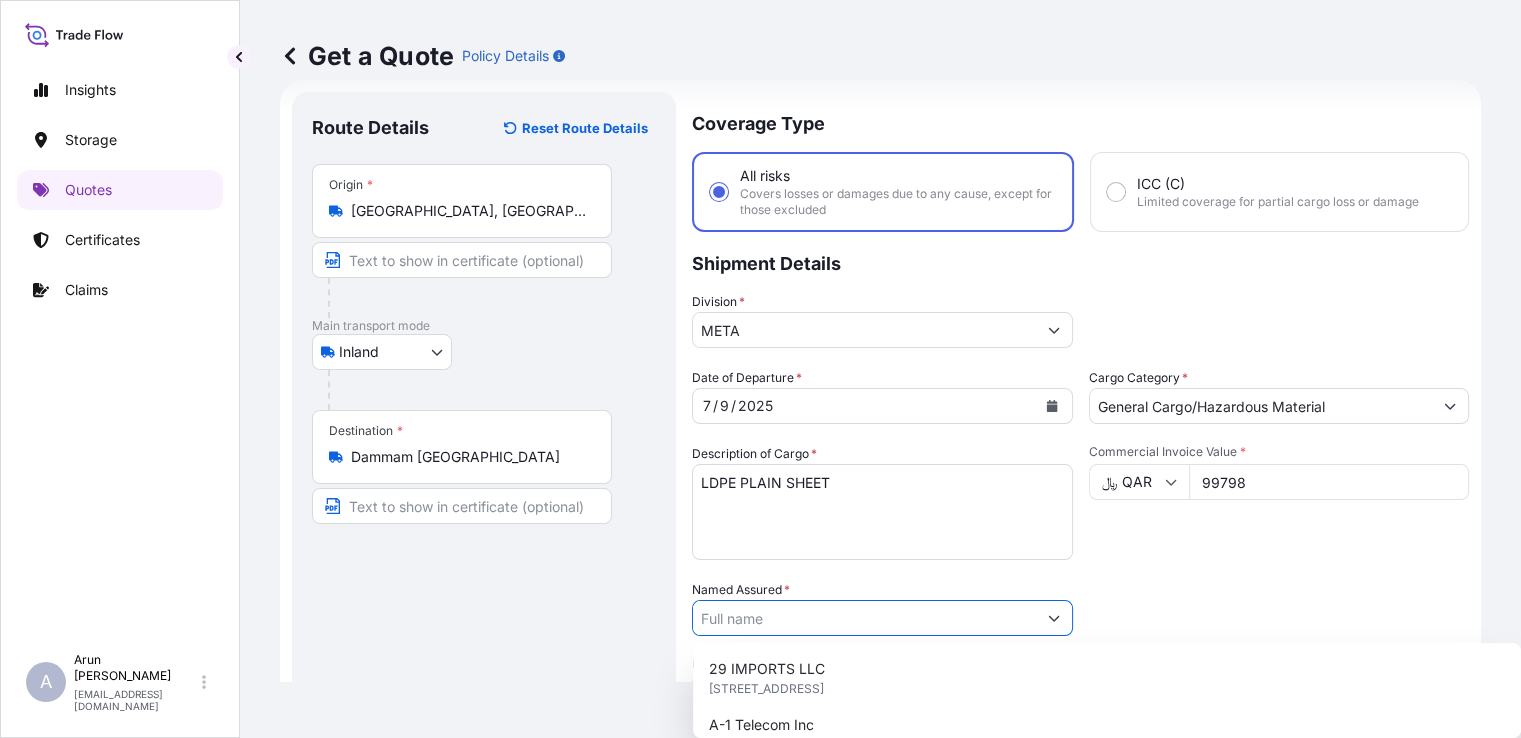 click on "Named Assured *" at bounding box center (864, 618) 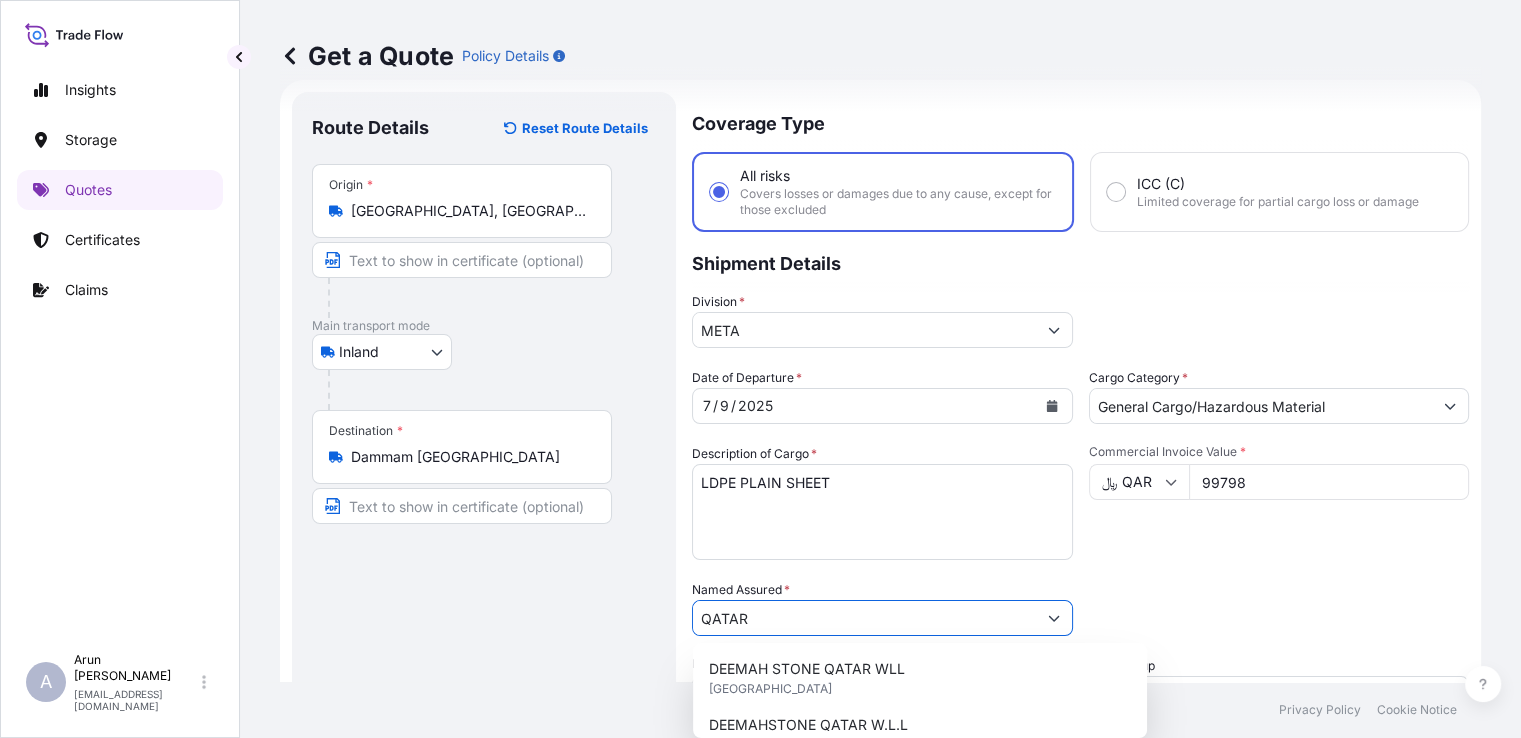 click on "QATAR" at bounding box center [864, 618] 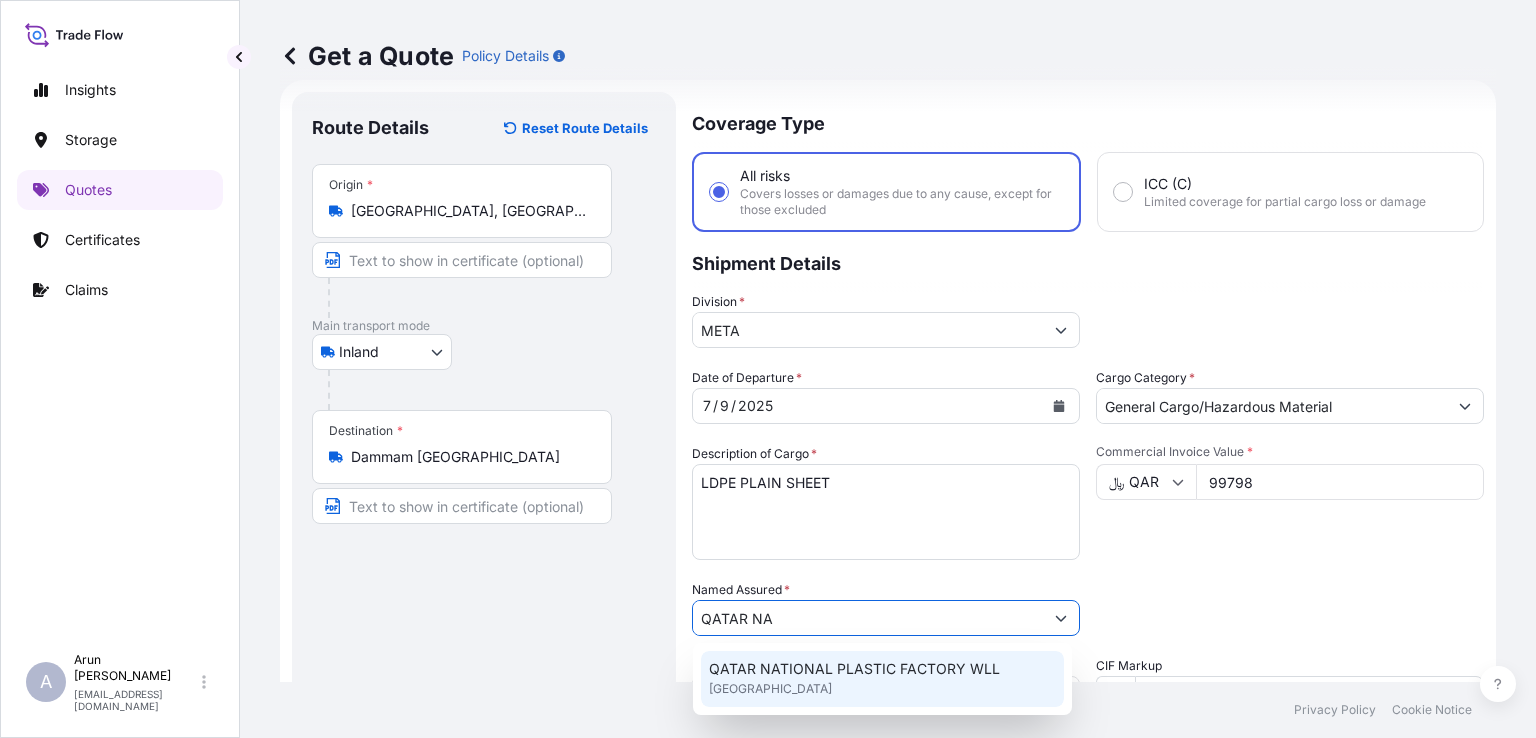 click on "QATAR NATIONAL PLASTIC FACTORY WLL" at bounding box center [854, 669] 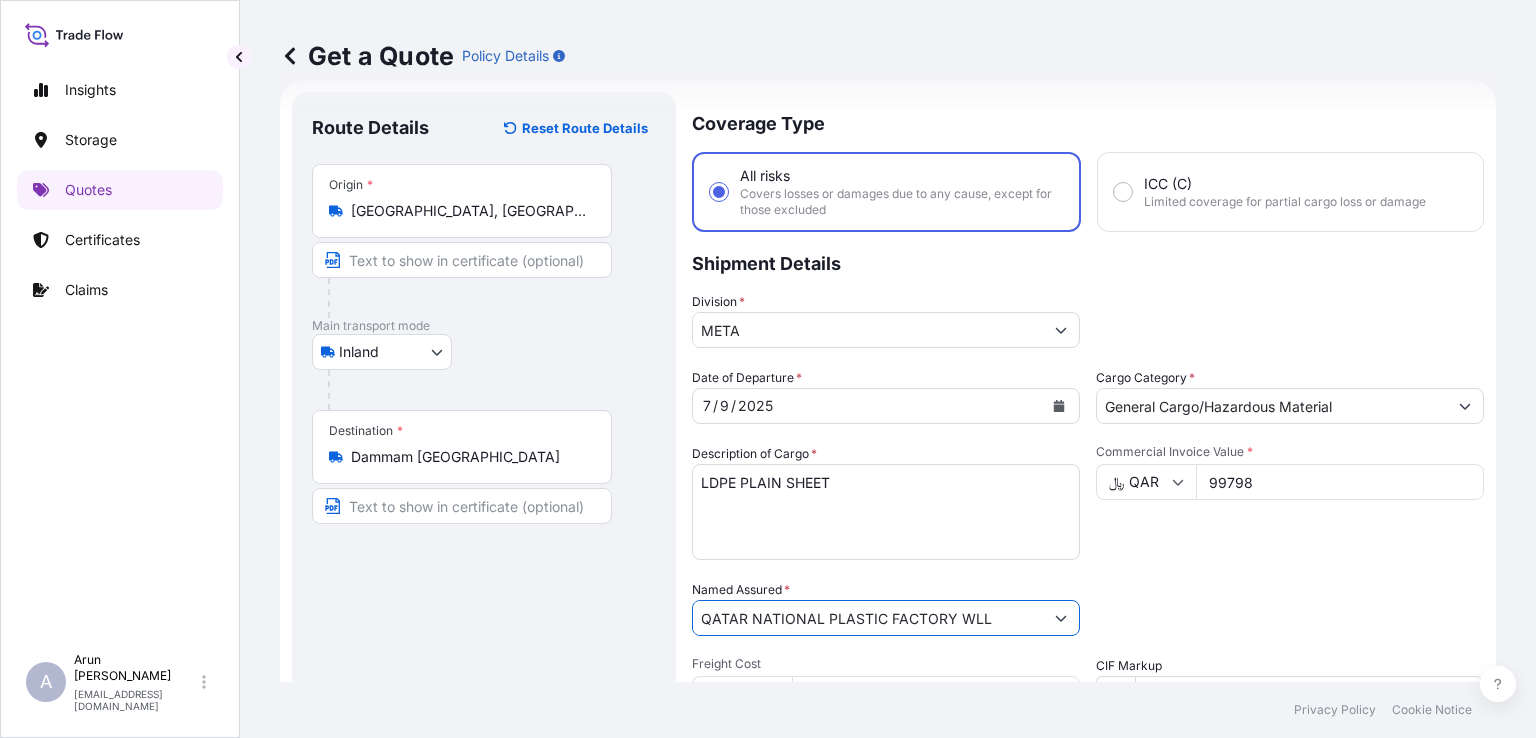 scroll, scrollTop: 373, scrollLeft: 0, axis: vertical 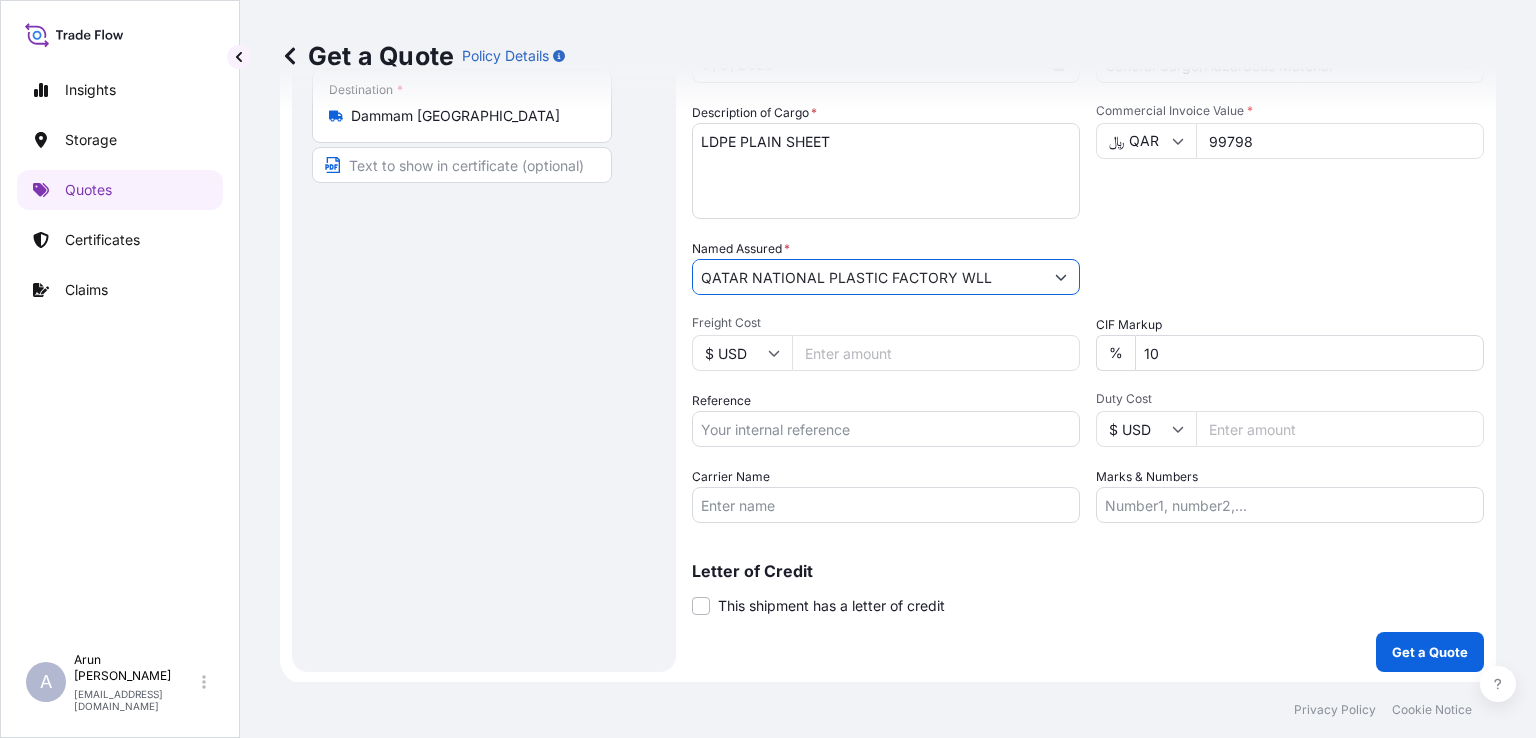 type on "QATAR NATIONAL PLASTIC FACTORY WLL" 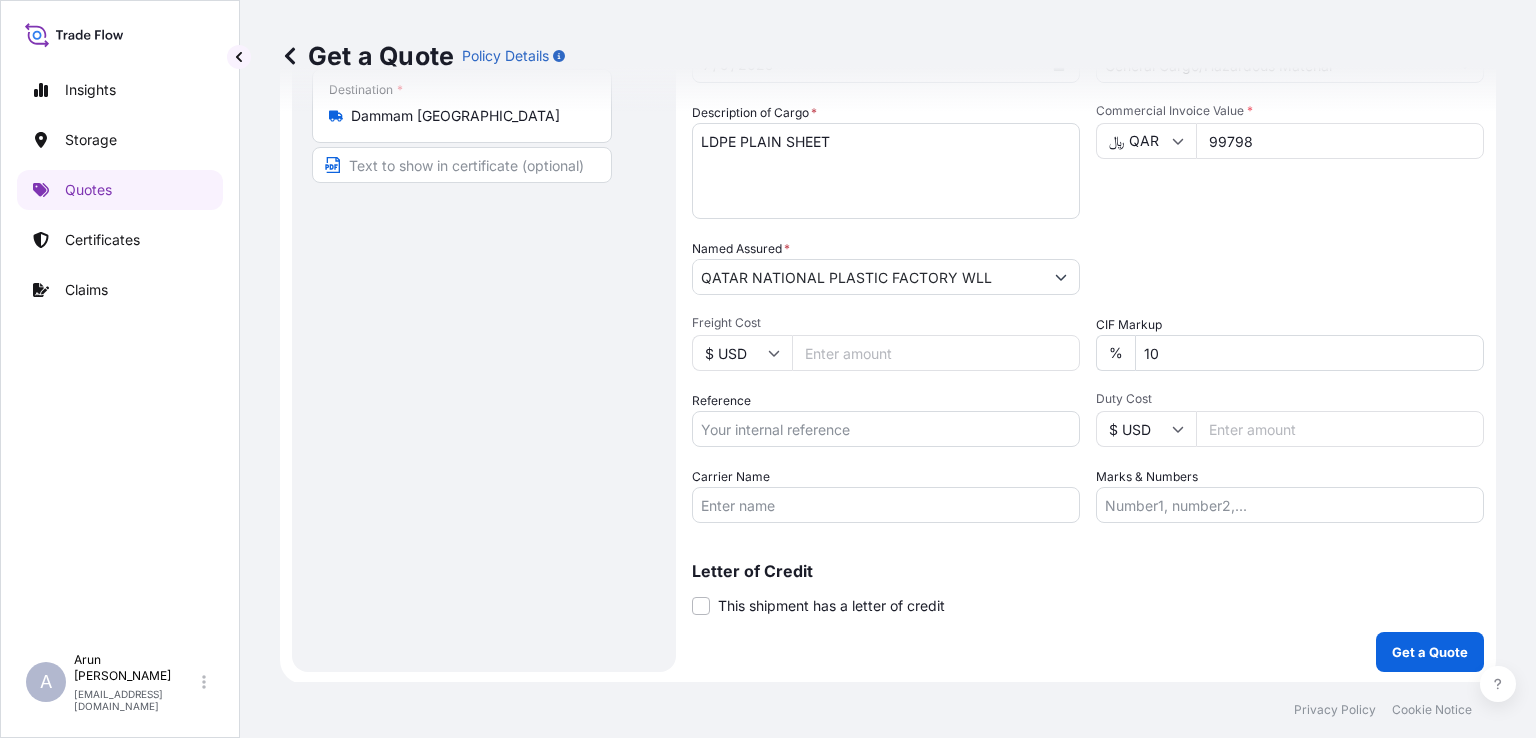 click on "Freight Cost" at bounding box center (936, 353) 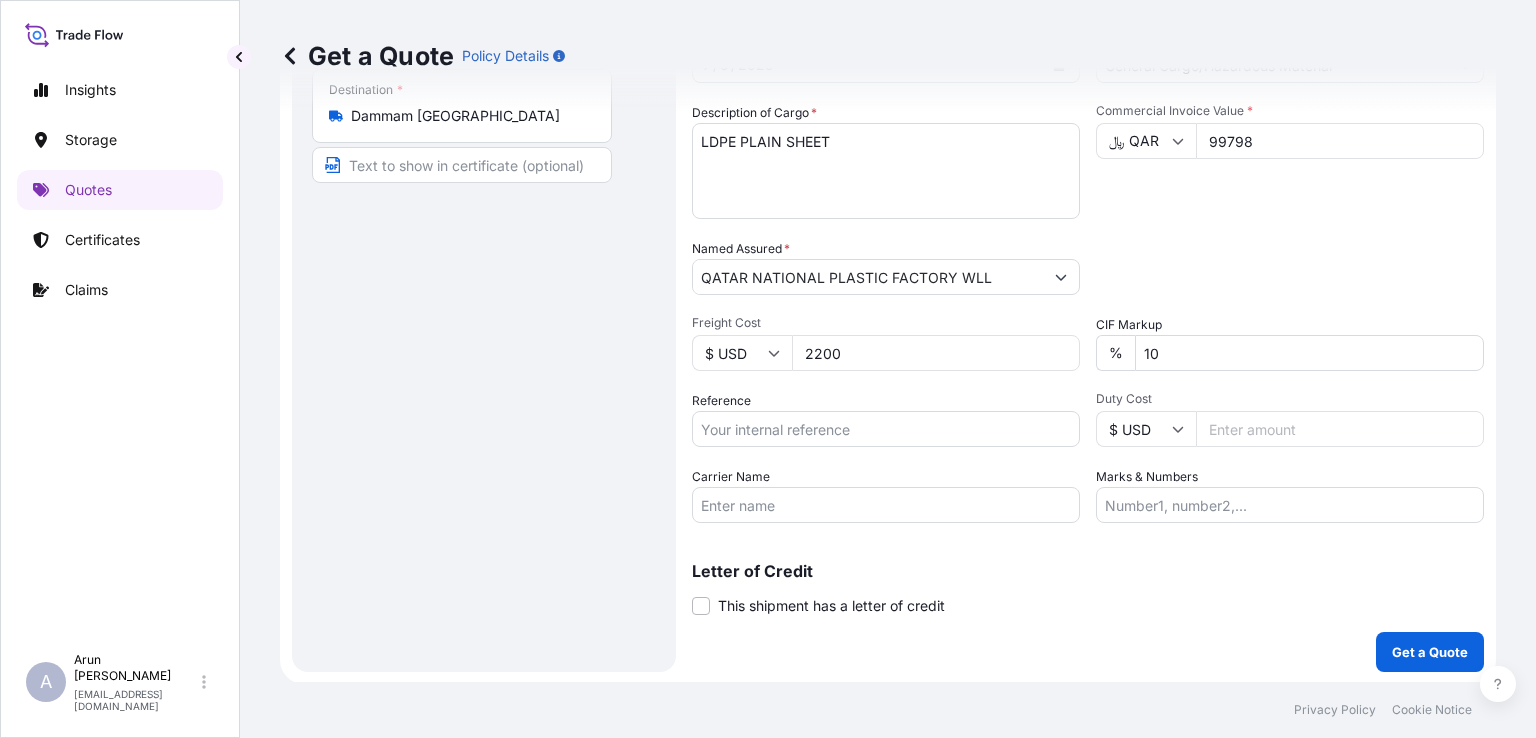 type on "2200" 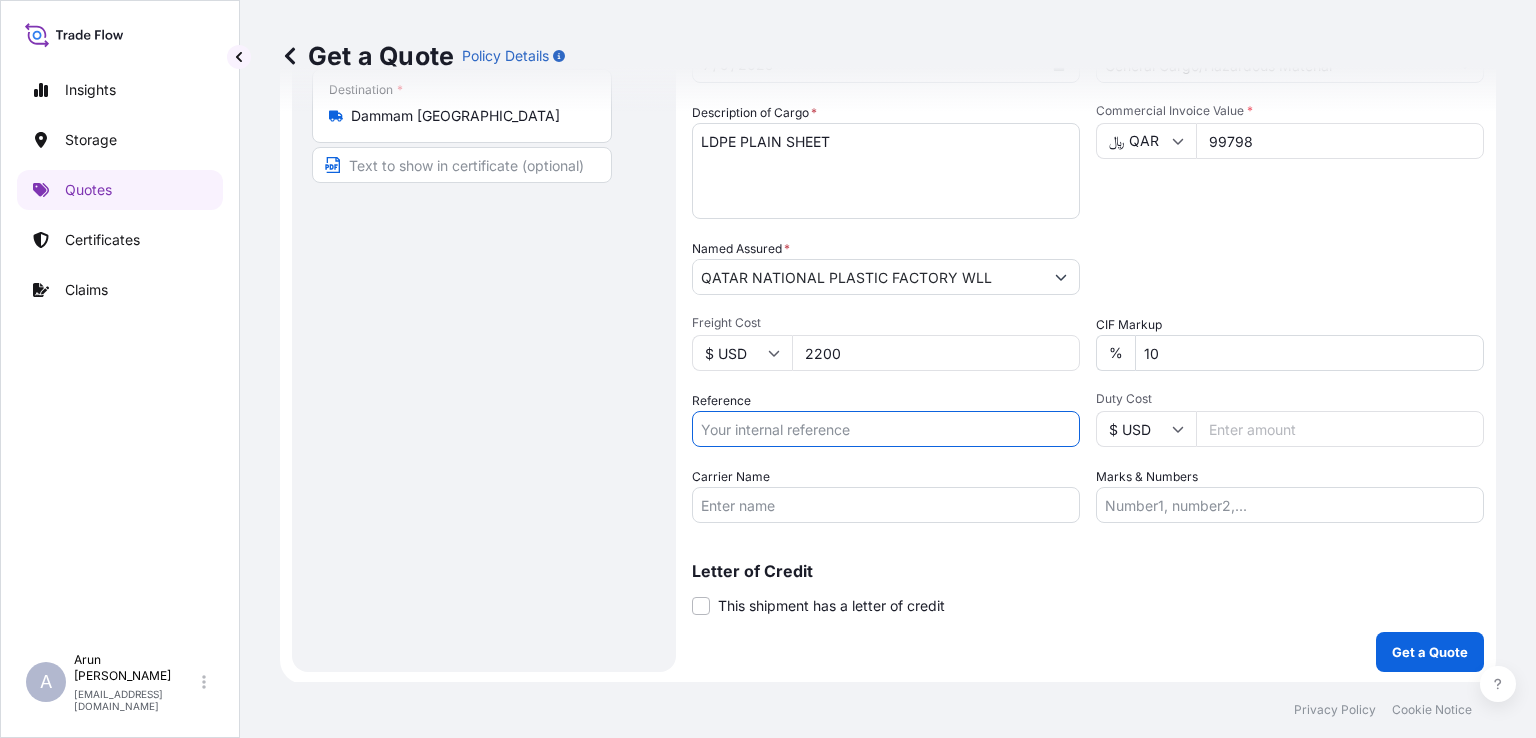 click on "Reference" at bounding box center (886, 429) 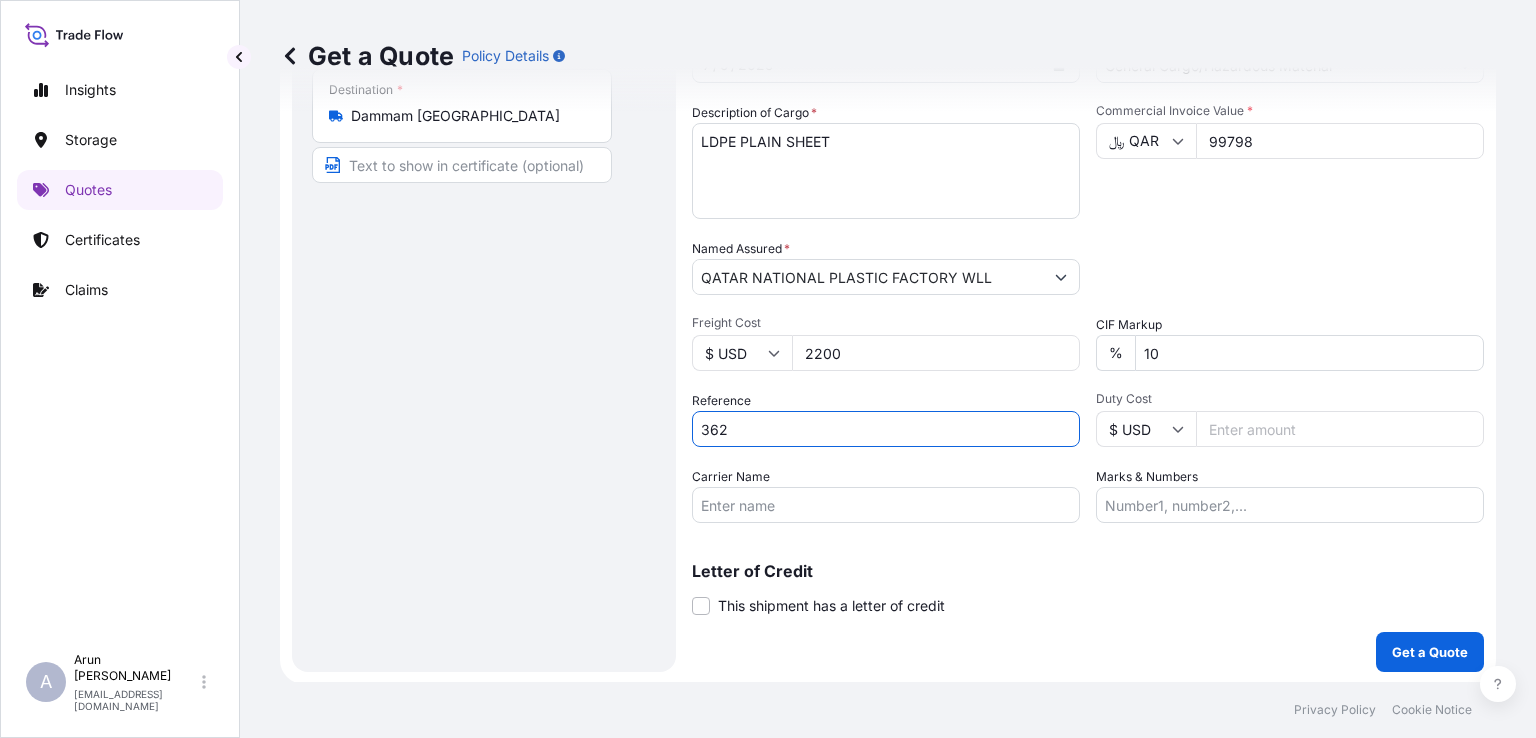 type on "362" 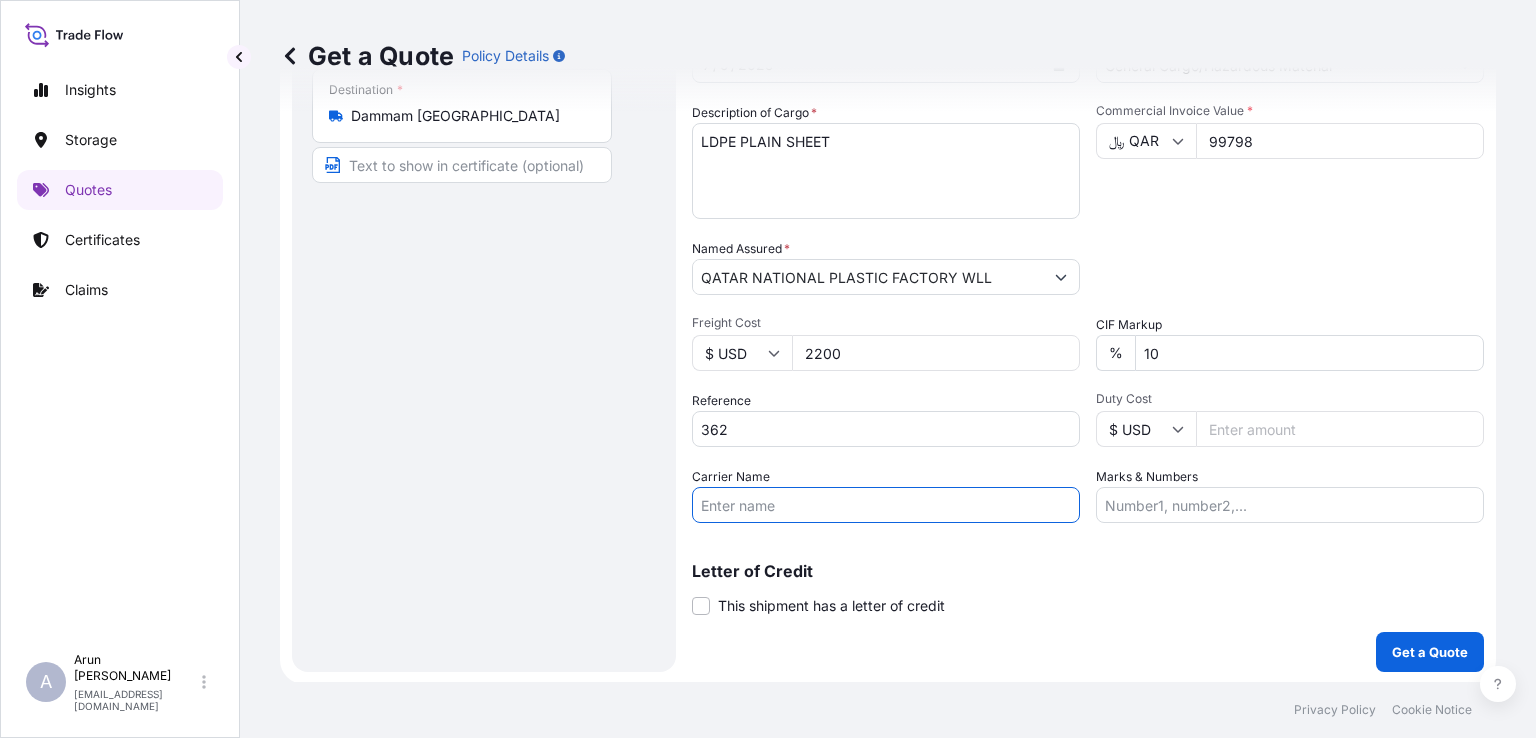 click on "Carrier Name" at bounding box center [886, 505] 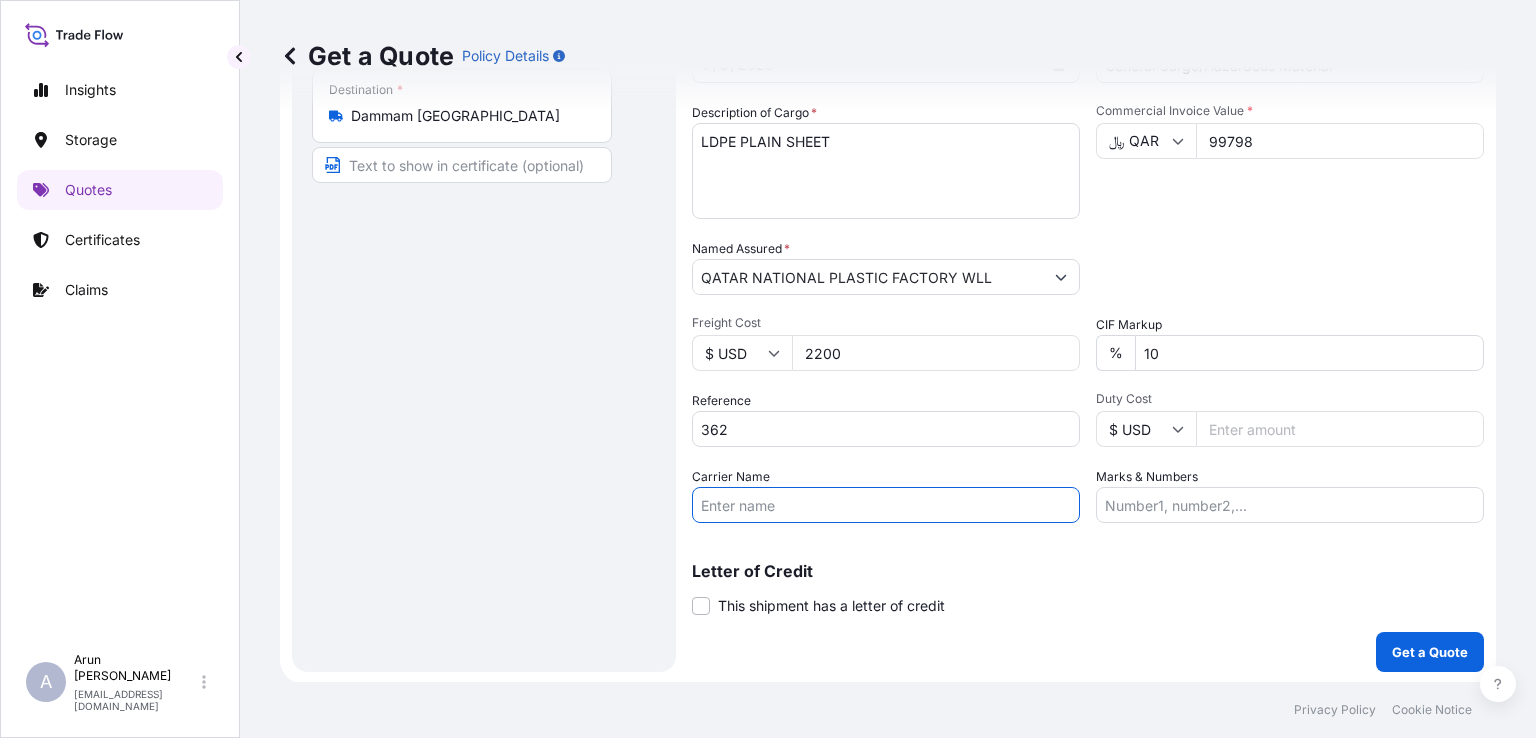 type on "BY TRUCK" 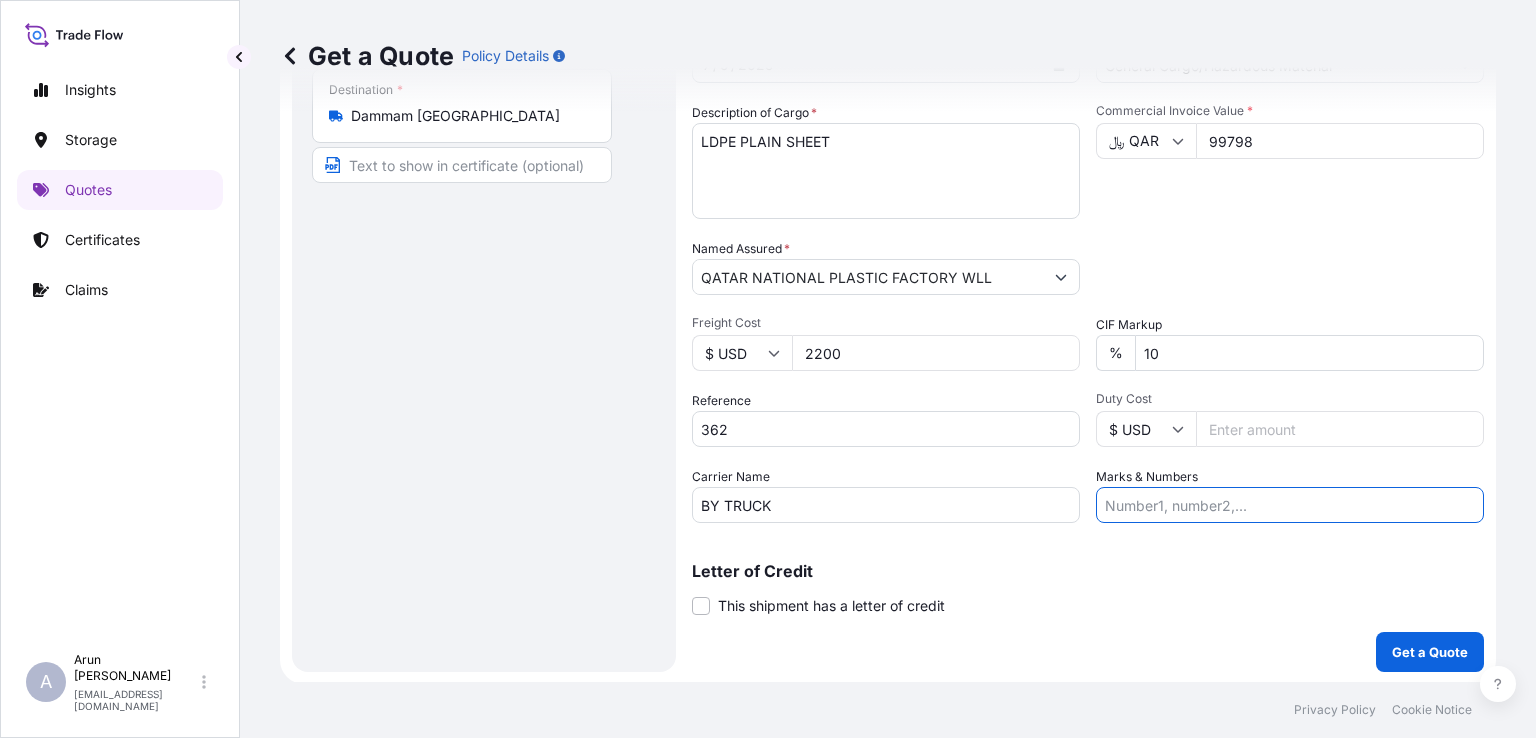 click on "Marks & Numbers" at bounding box center (1290, 505) 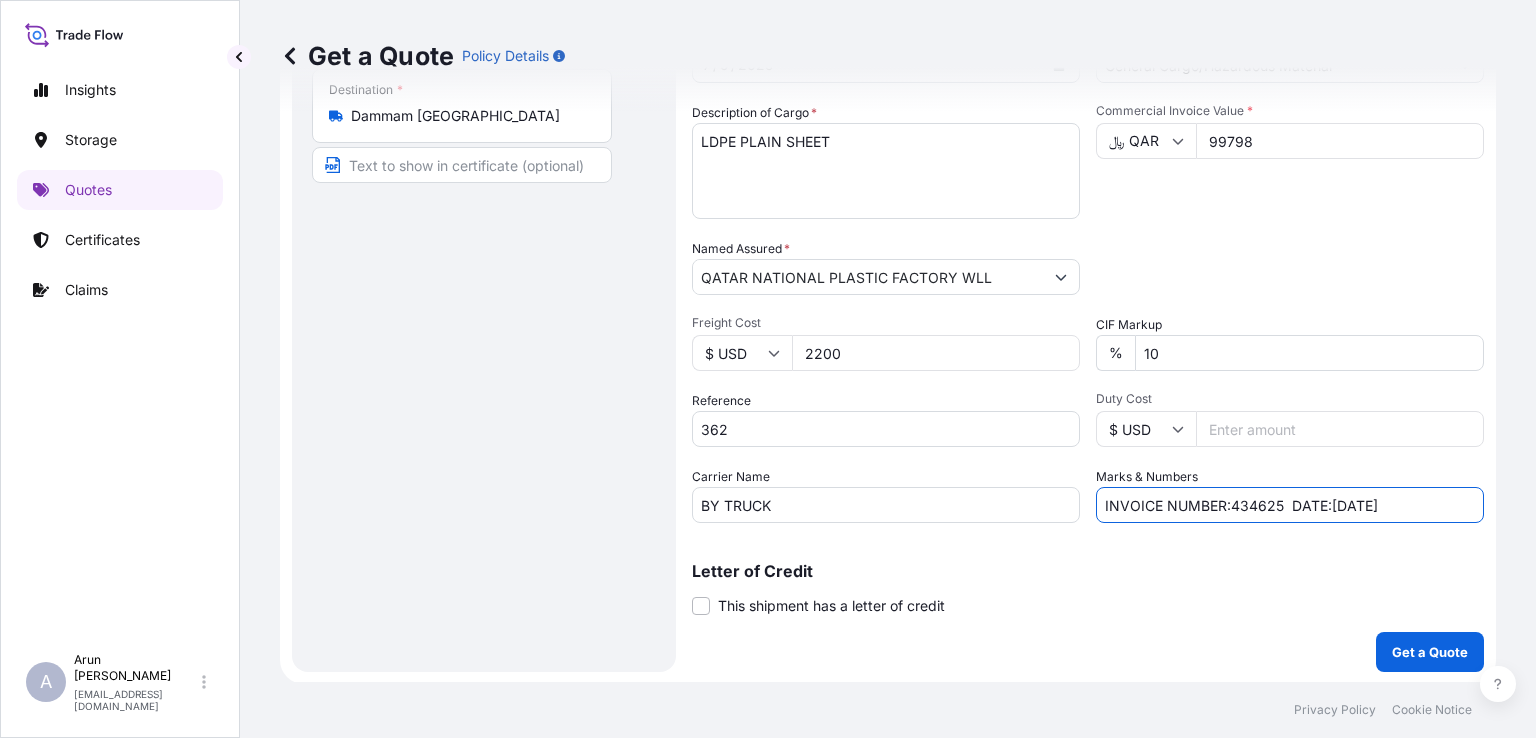 click on "INVOICE NUMBER:434625  DATE:[DATE]" at bounding box center (1290, 505) 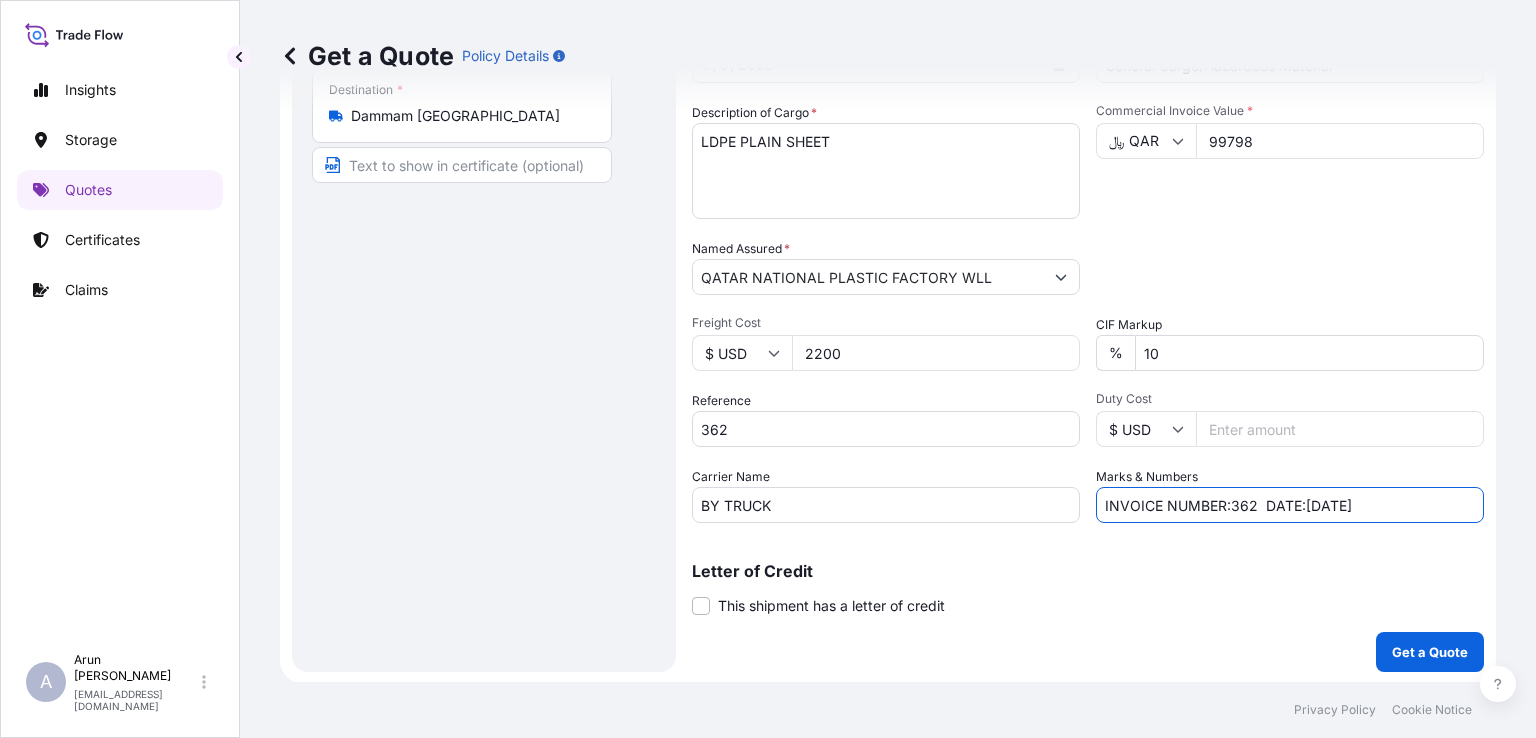 click on "INVOICE NUMBER:362  DATE:[DATE]" at bounding box center (1290, 505) 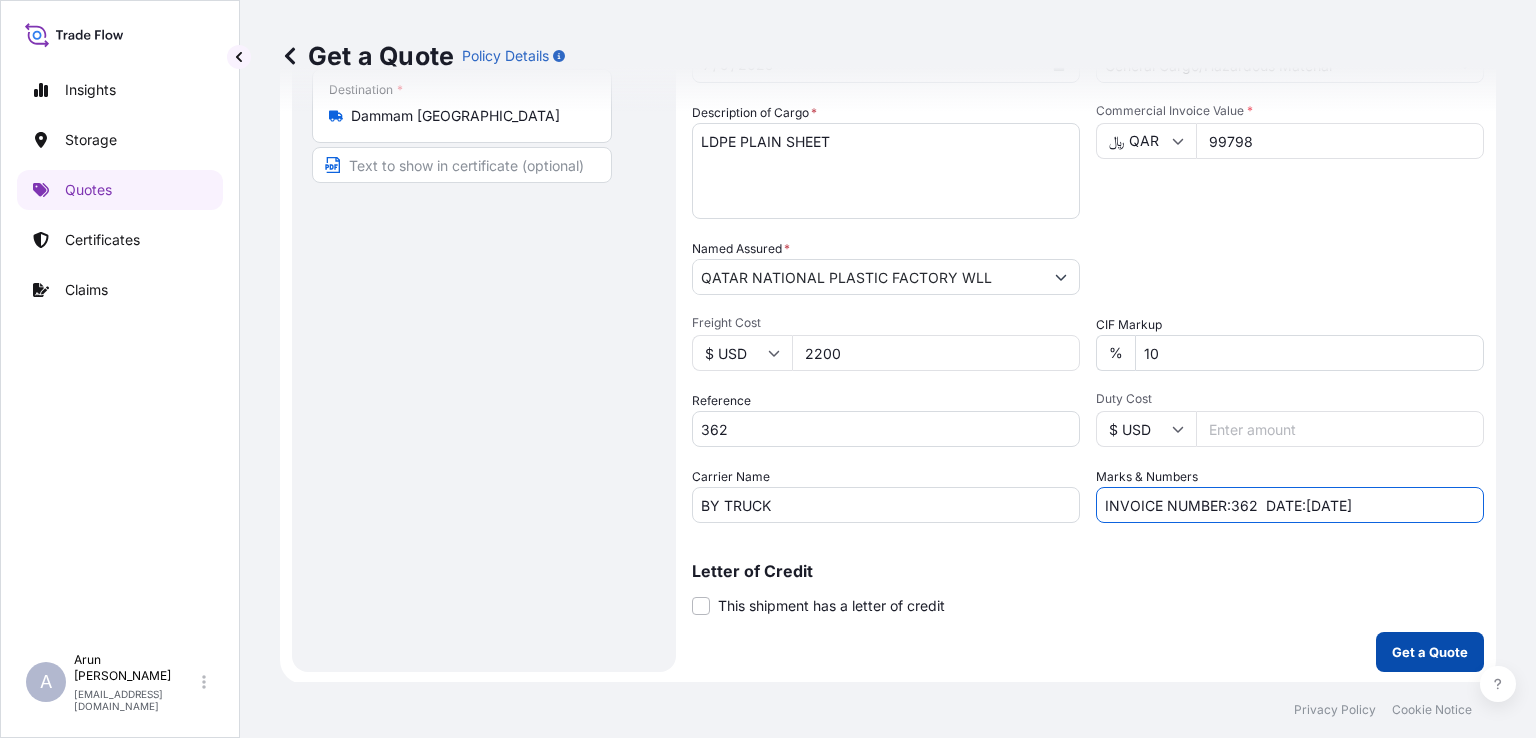 type on "INVOICE NUMBER:362  DATE:[DATE]" 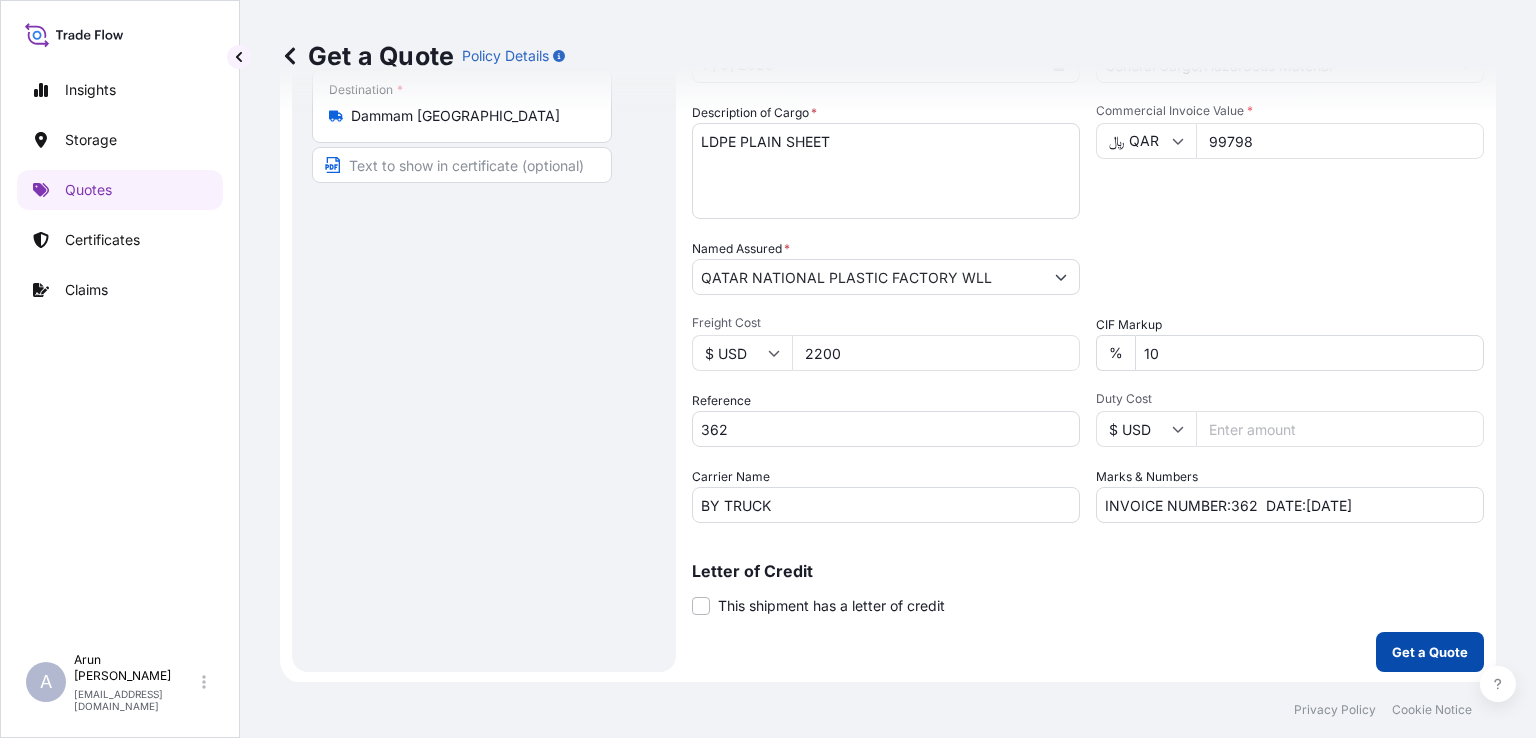 click on "Get a Quote" at bounding box center (1430, 652) 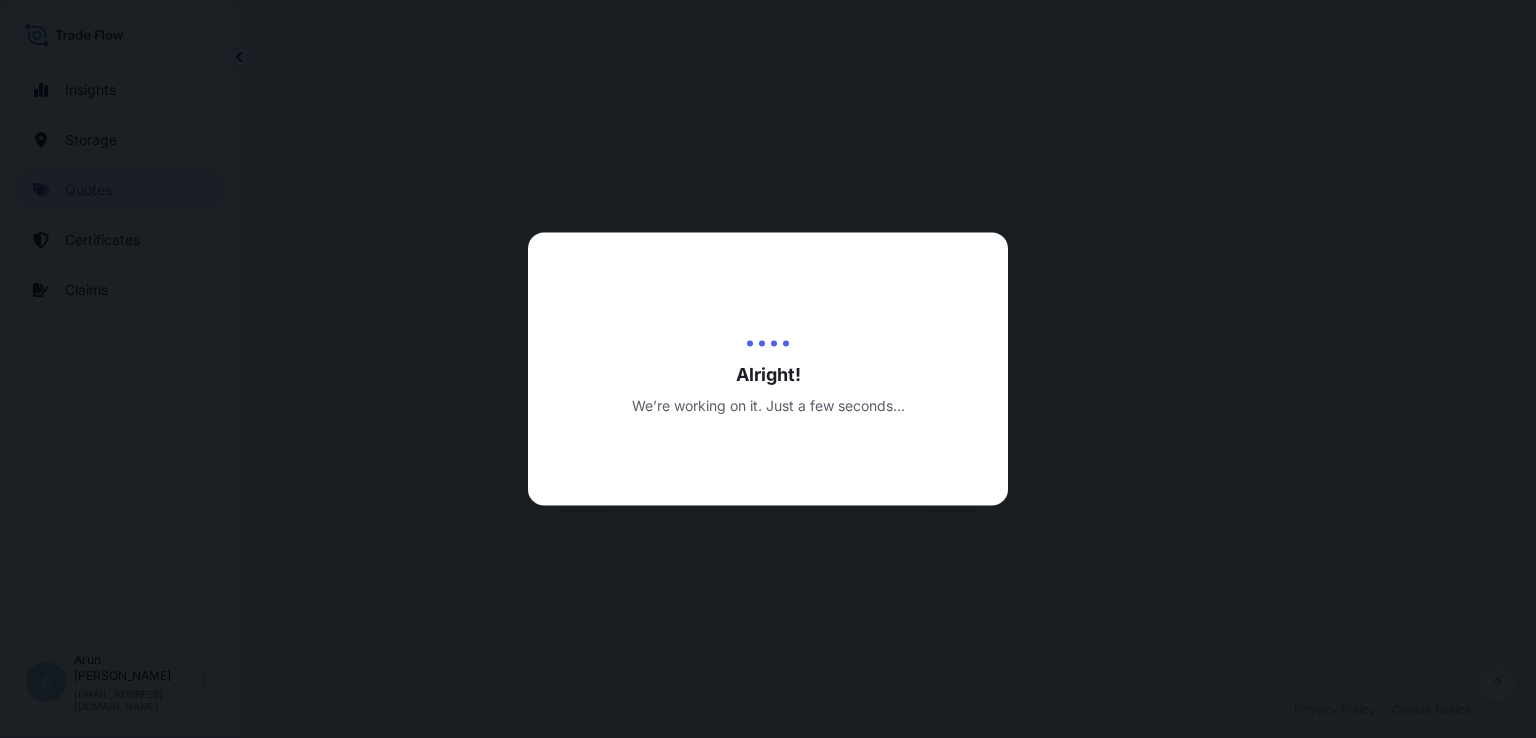 scroll, scrollTop: 0, scrollLeft: 0, axis: both 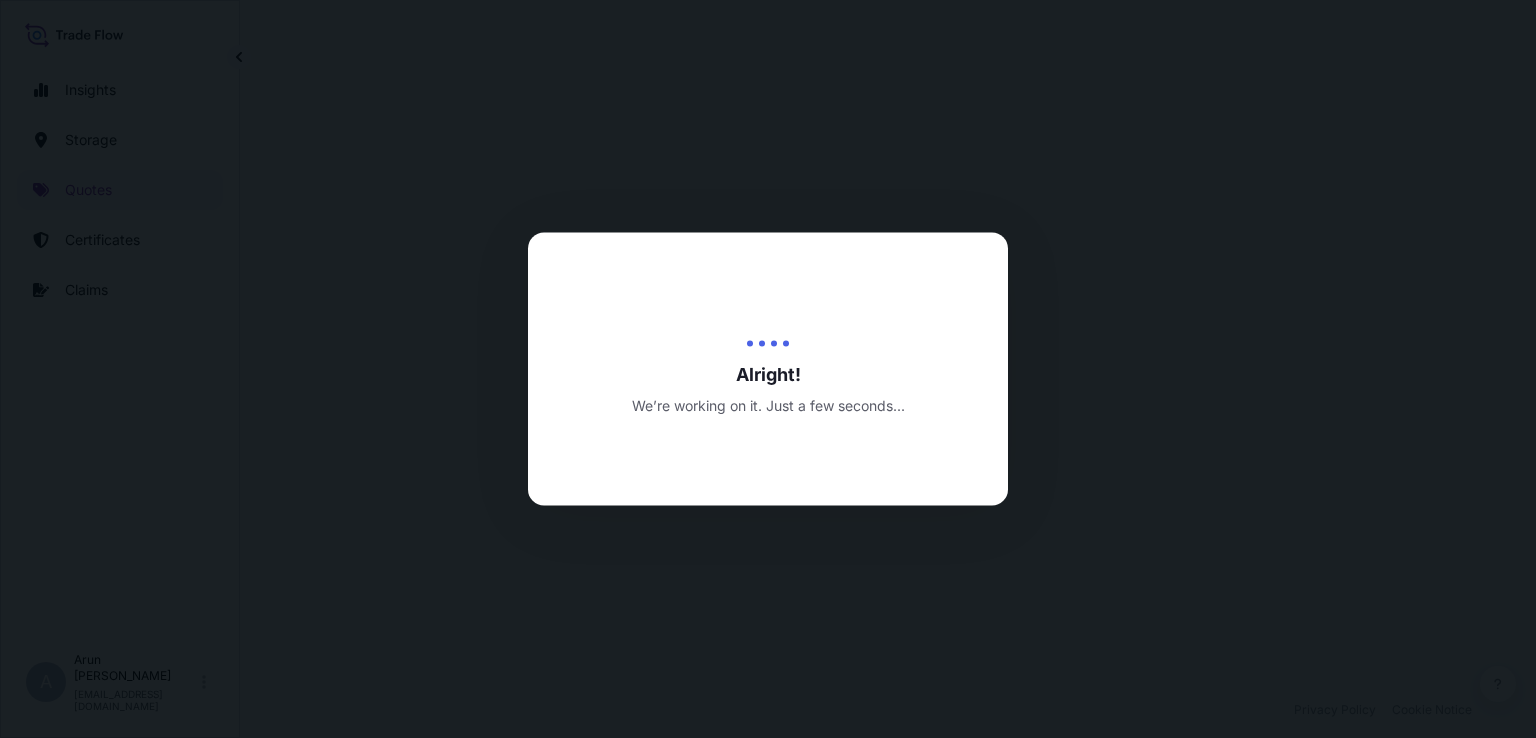 select on "Inland" 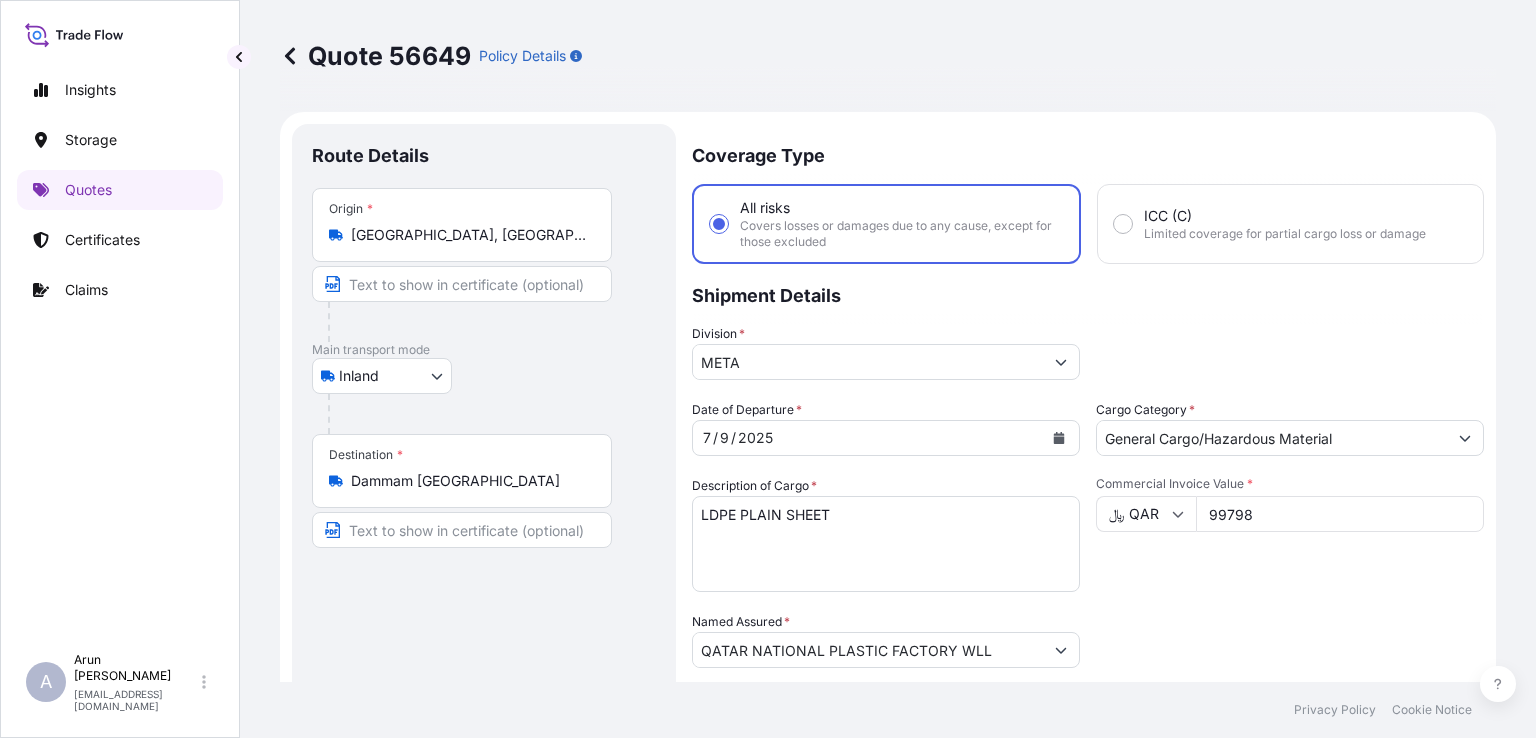 scroll, scrollTop: 975, scrollLeft: 0, axis: vertical 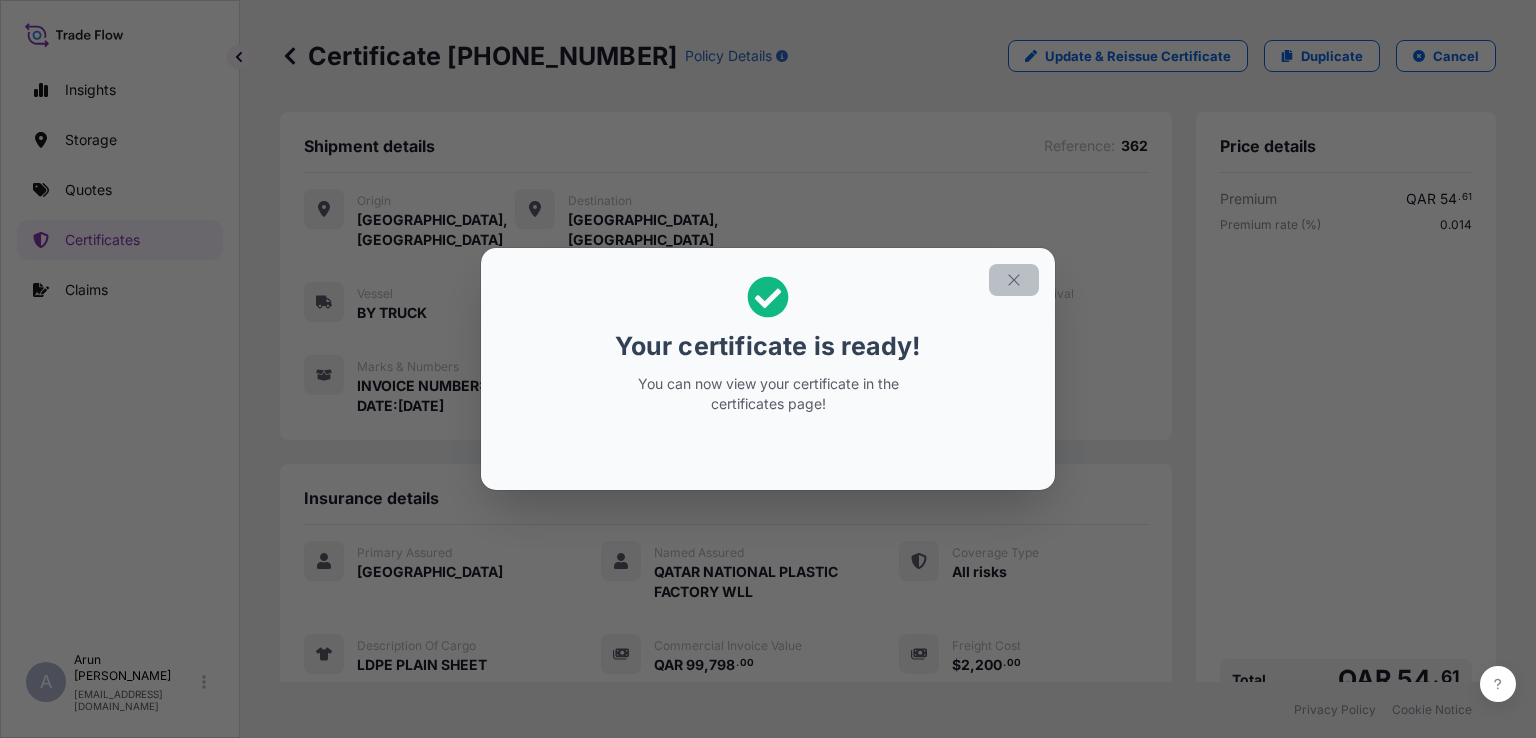click 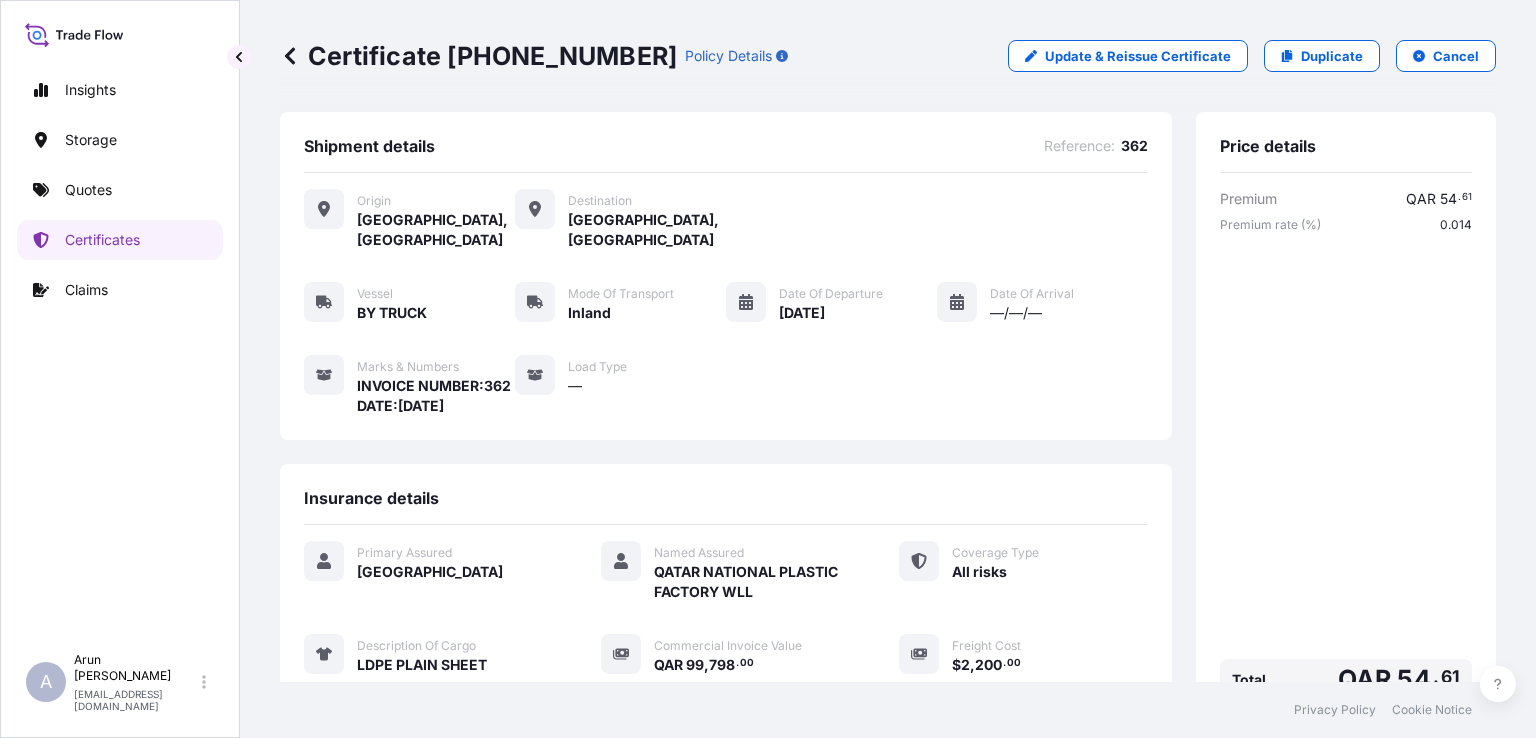 scroll, scrollTop: 418, scrollLeft: 0, axis: vertical 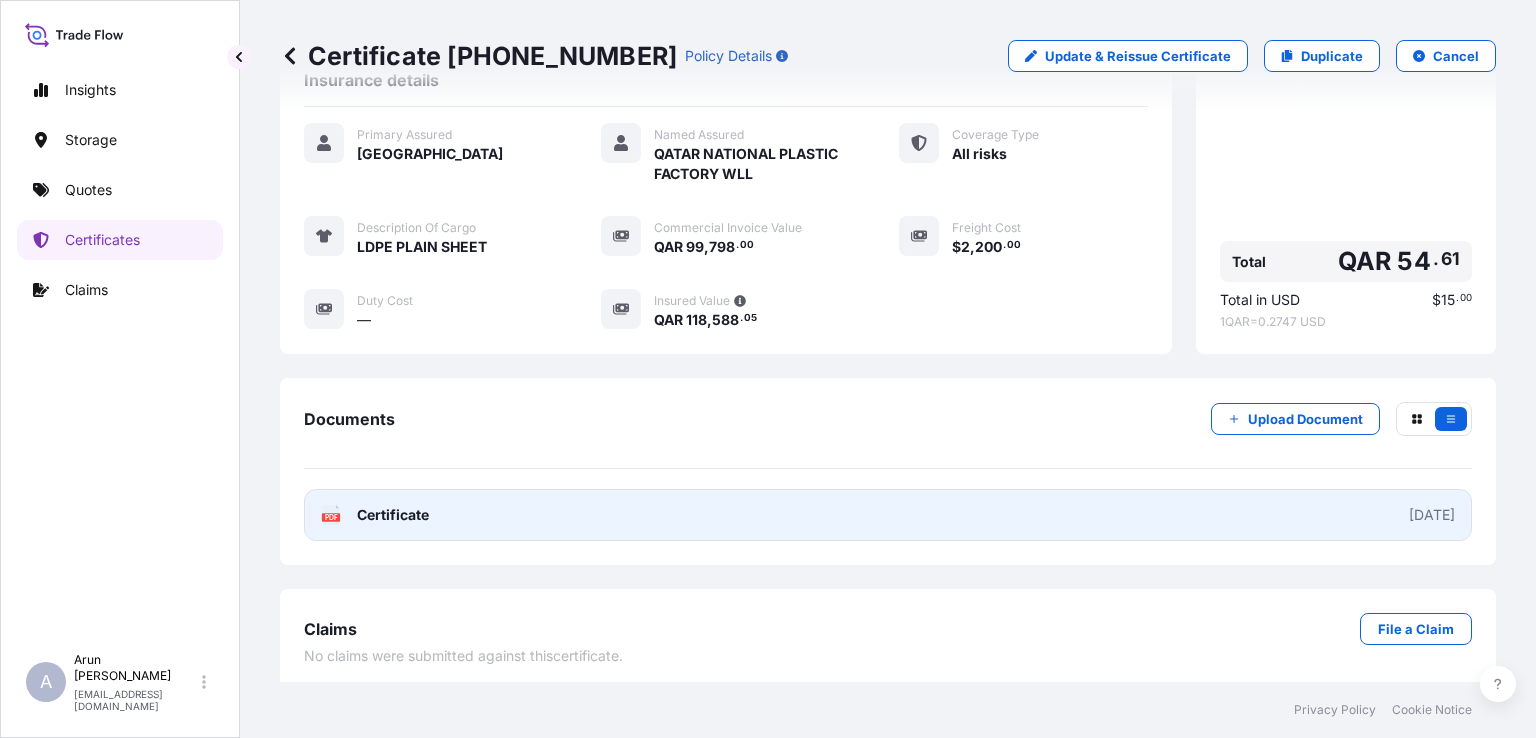 click on "PDF Certificate [DATE]" at bounding box center (888, 515) 